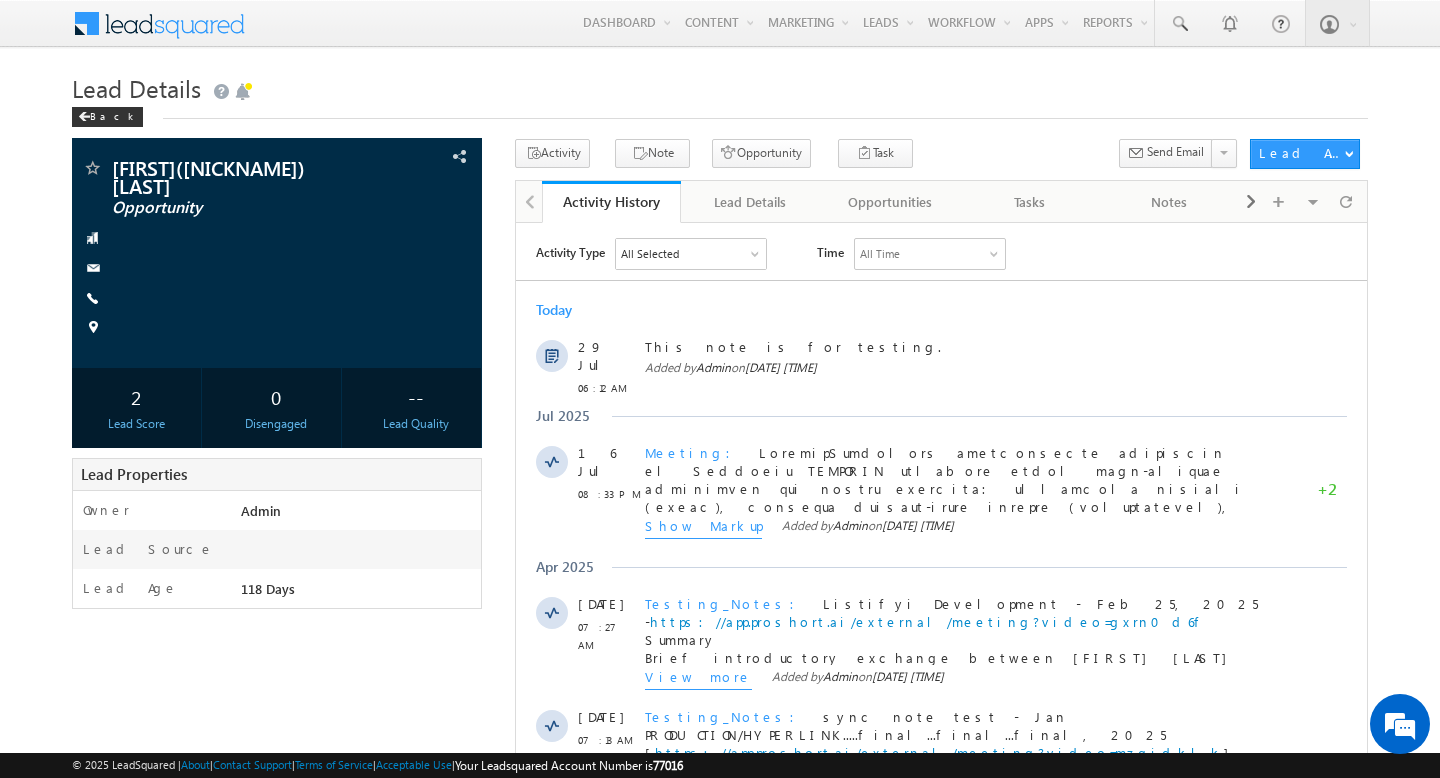 scroll, scrollTop: 0, scrollLeft: 0, axis: both 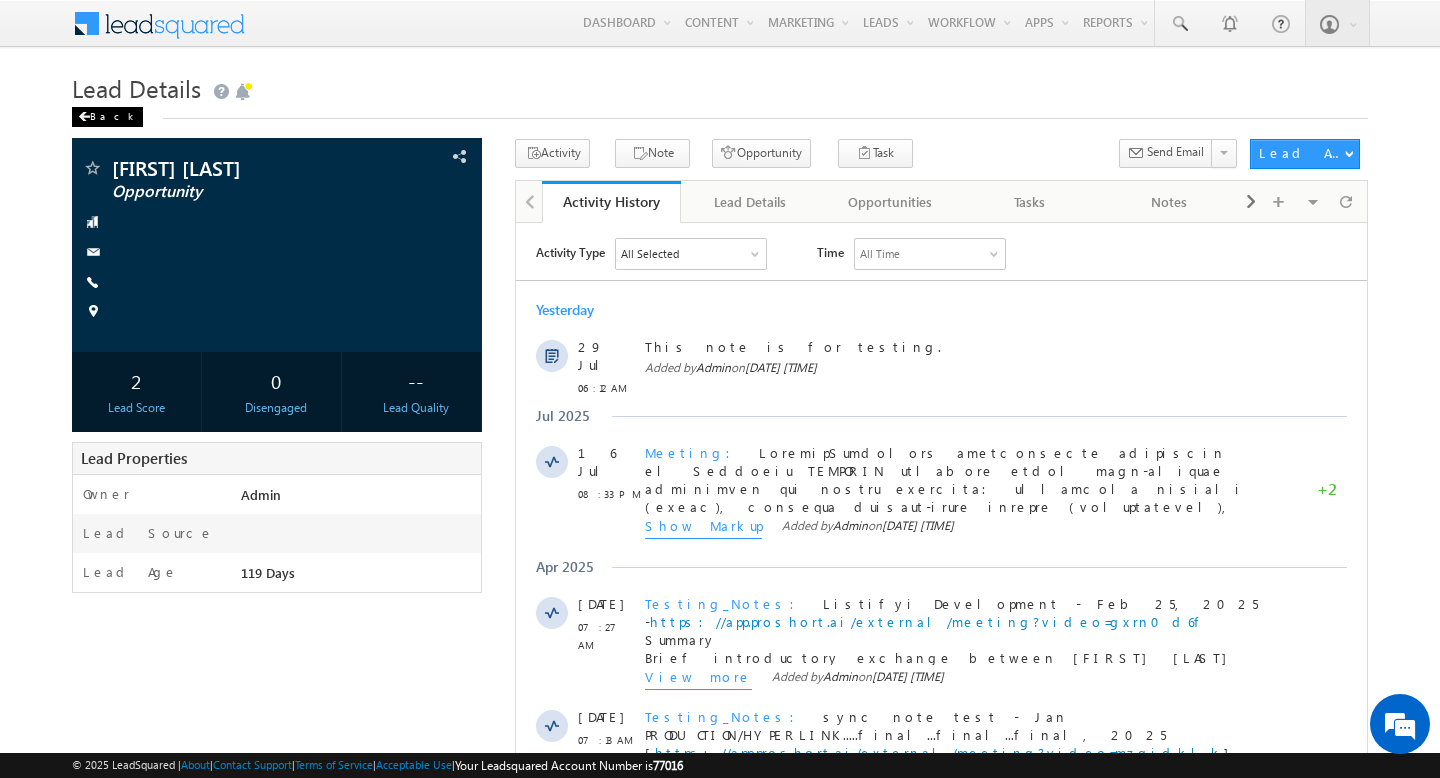 click on "Back" at bounding box center (107, 117) 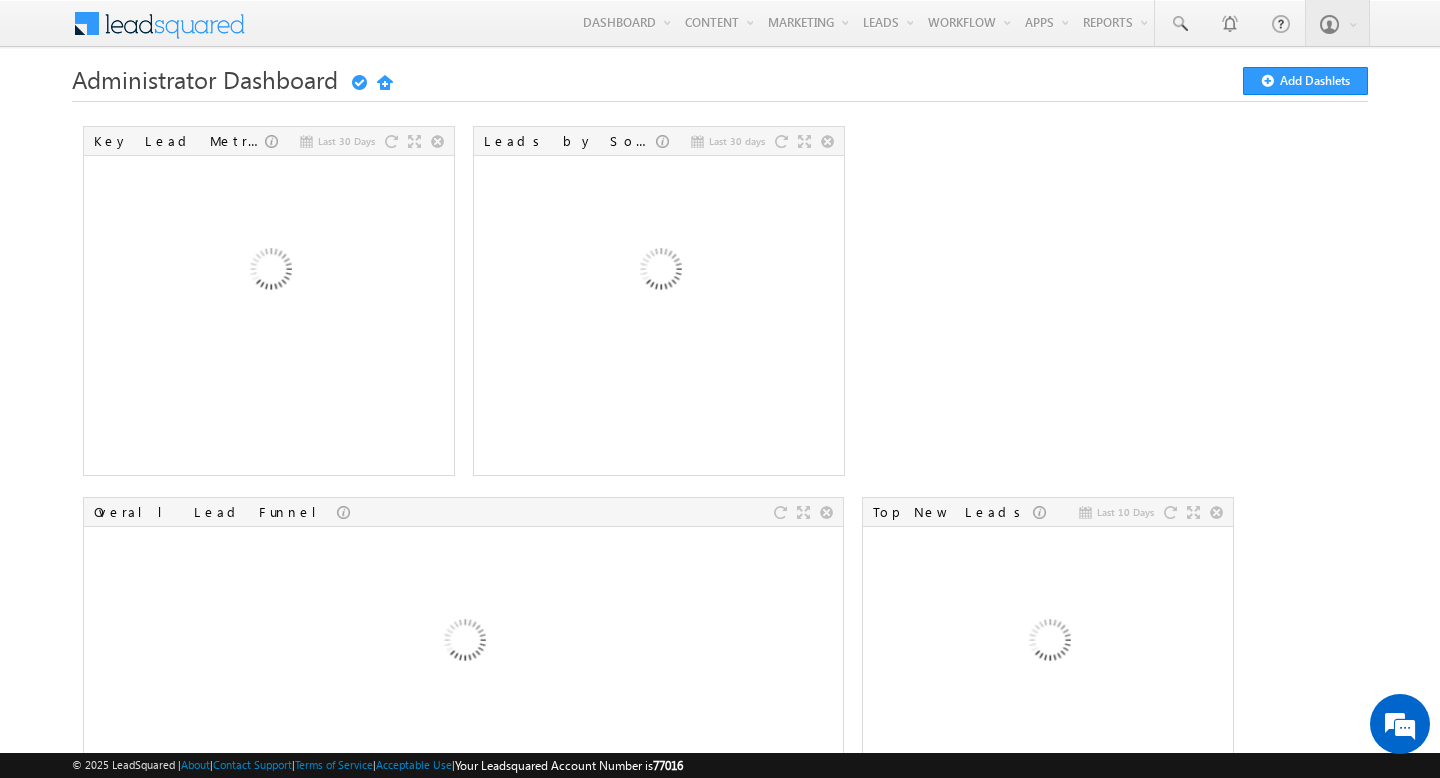 scroll, scrollTop: 0, scrollLeft: 0, axis: both 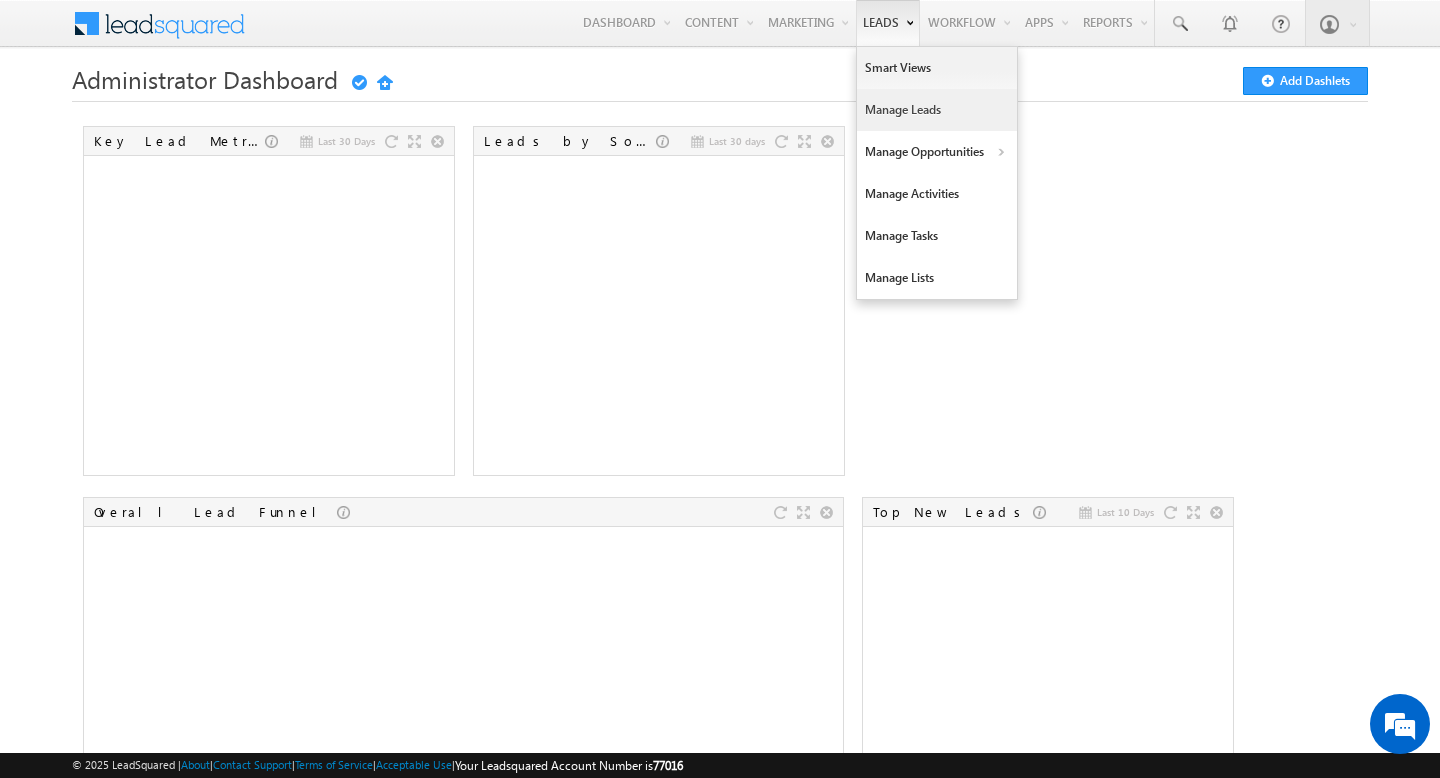 click on "Manage Leads" at bounding box center (937, 110) 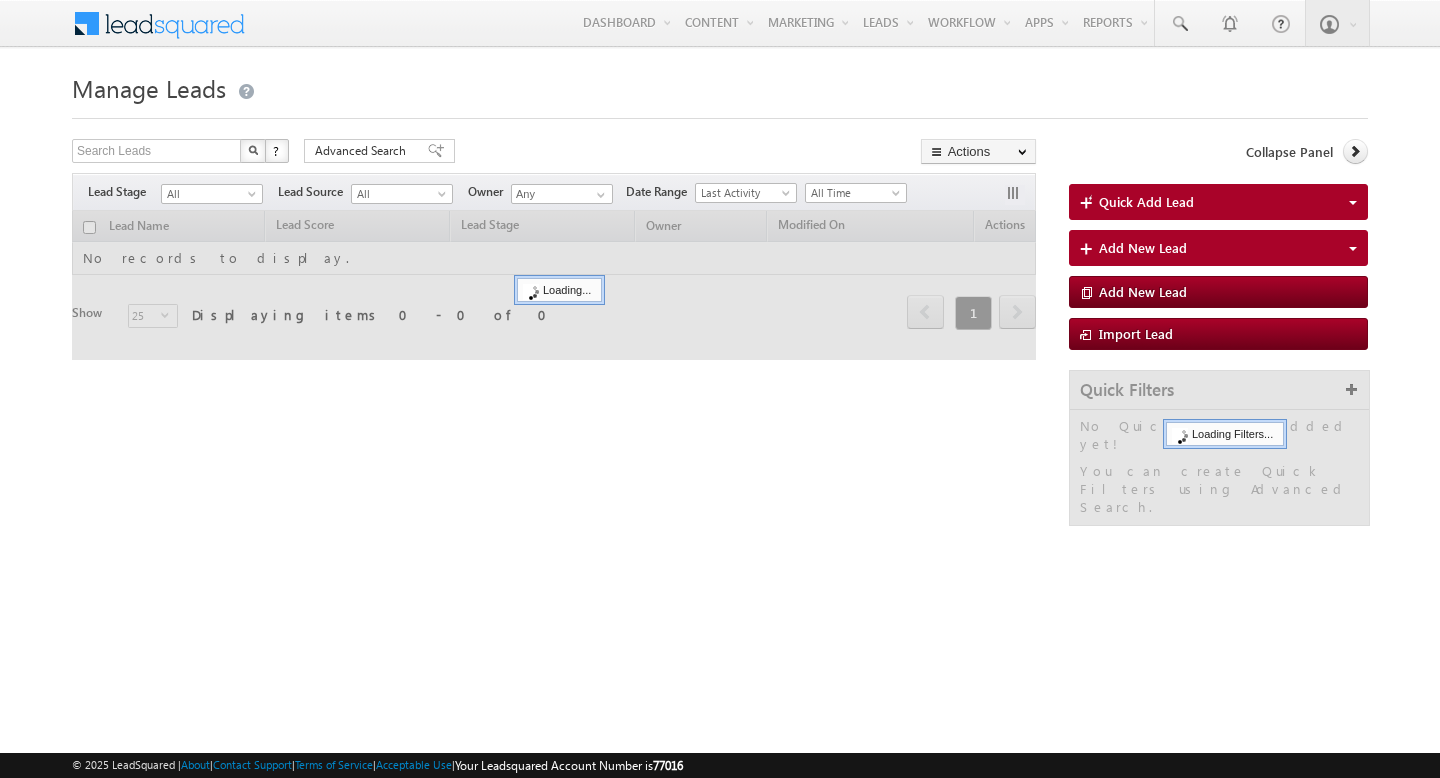scroll, scrollTop: 0, scrollLeft: 0, axis: both 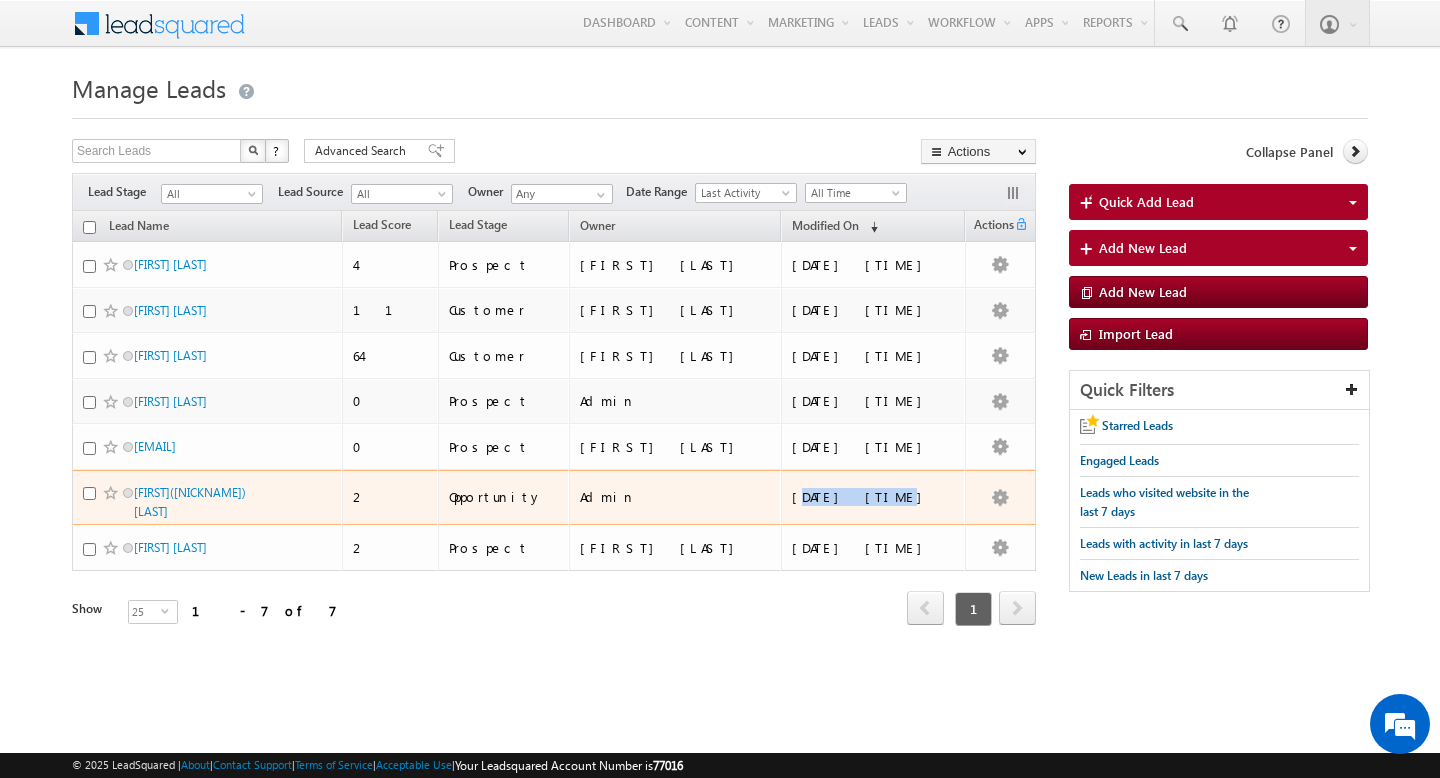 drag, startPoint x: 775, startPoint y: 495, endPoint x: 843, endPoint y: 494, distance: 68.007355 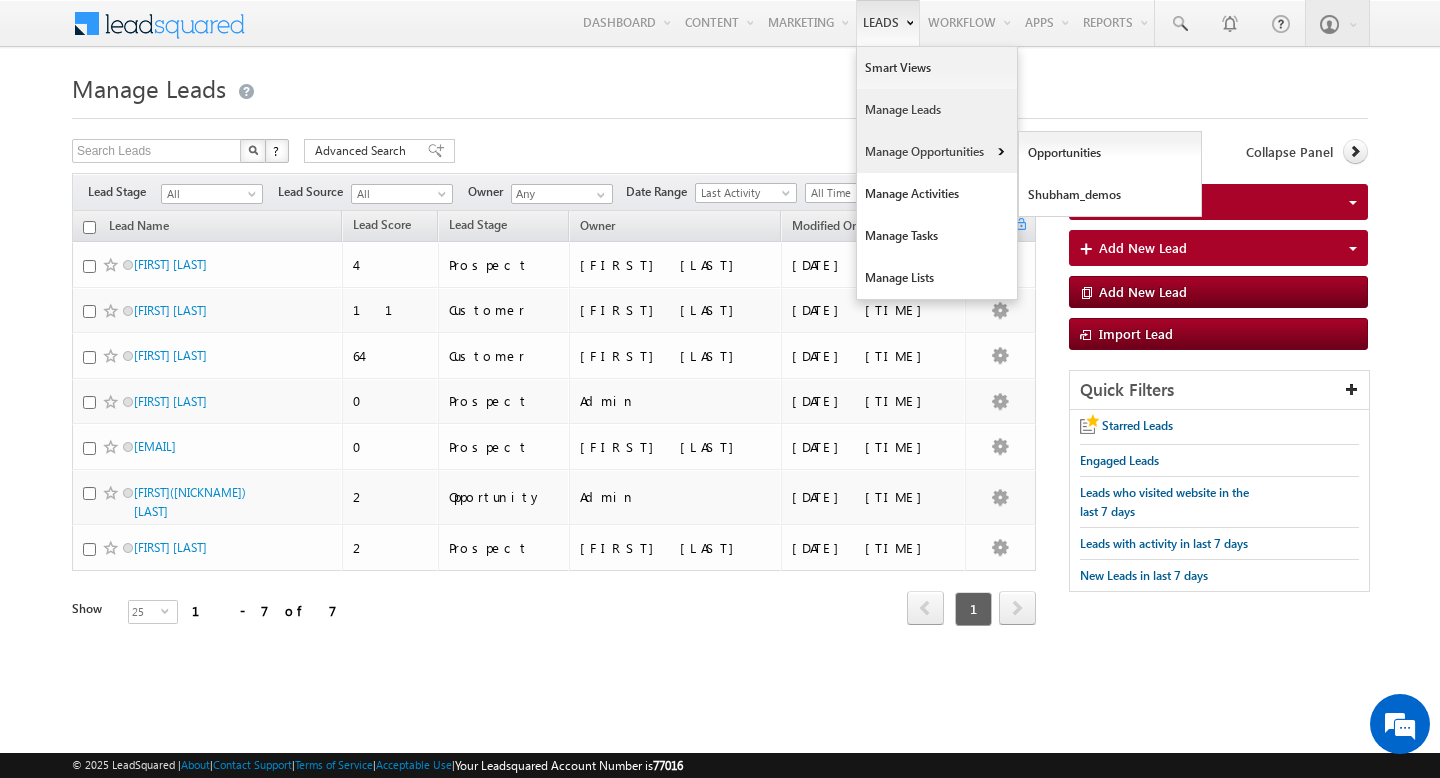 scroll, scrollTop: 0, scrollLeft: 0, axis: both 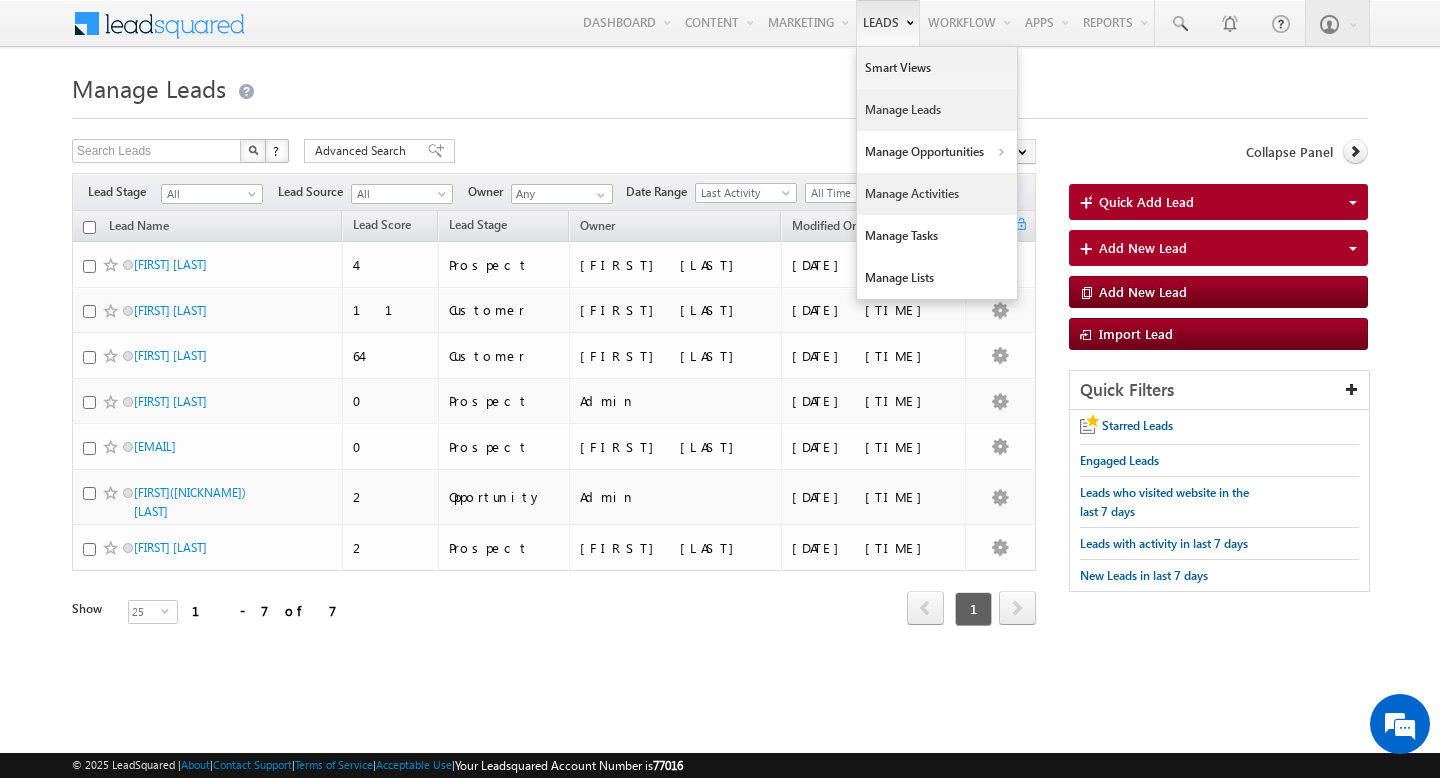 click on "Manage Activities" at bounding box center [937, 194] 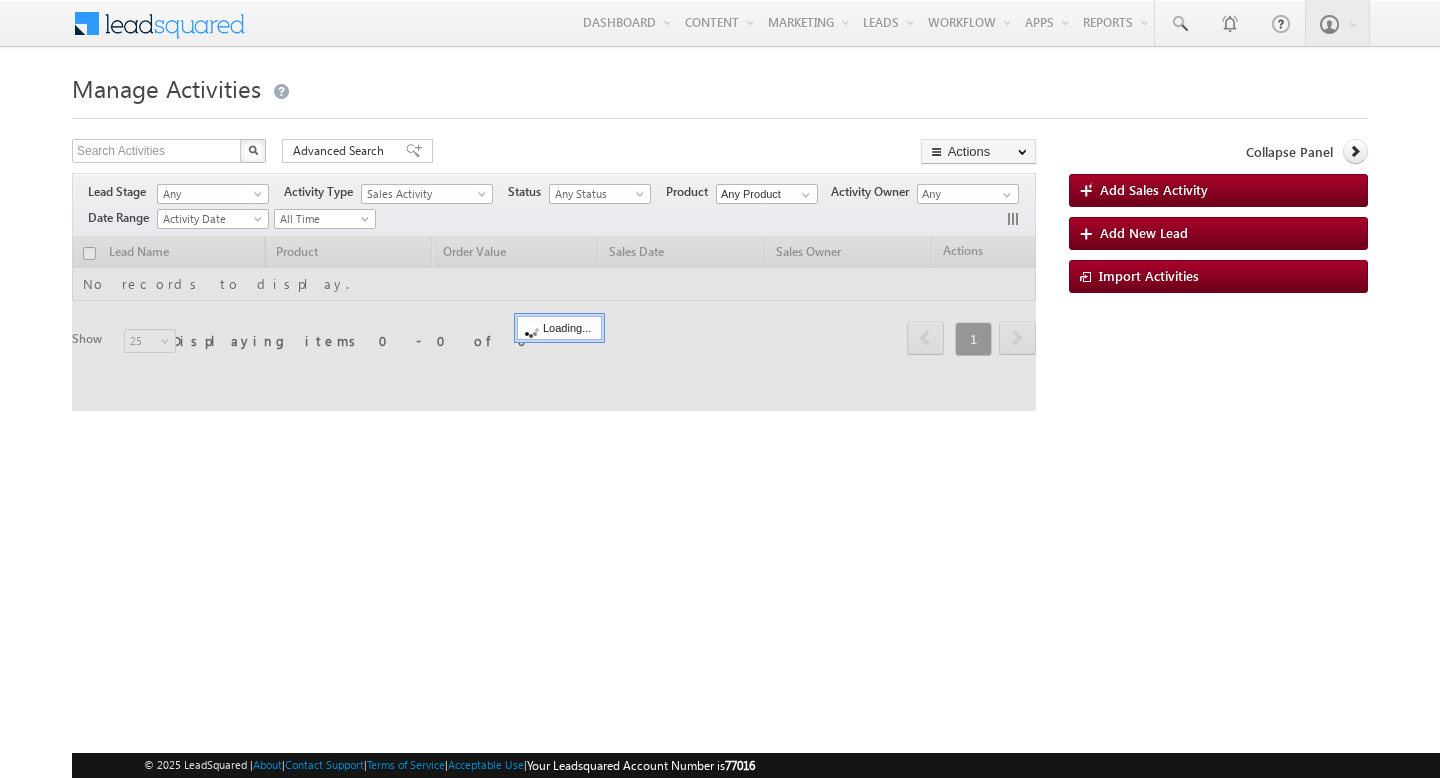 scroll, scrollTop: 0, scrollLeft: 0, axis: both 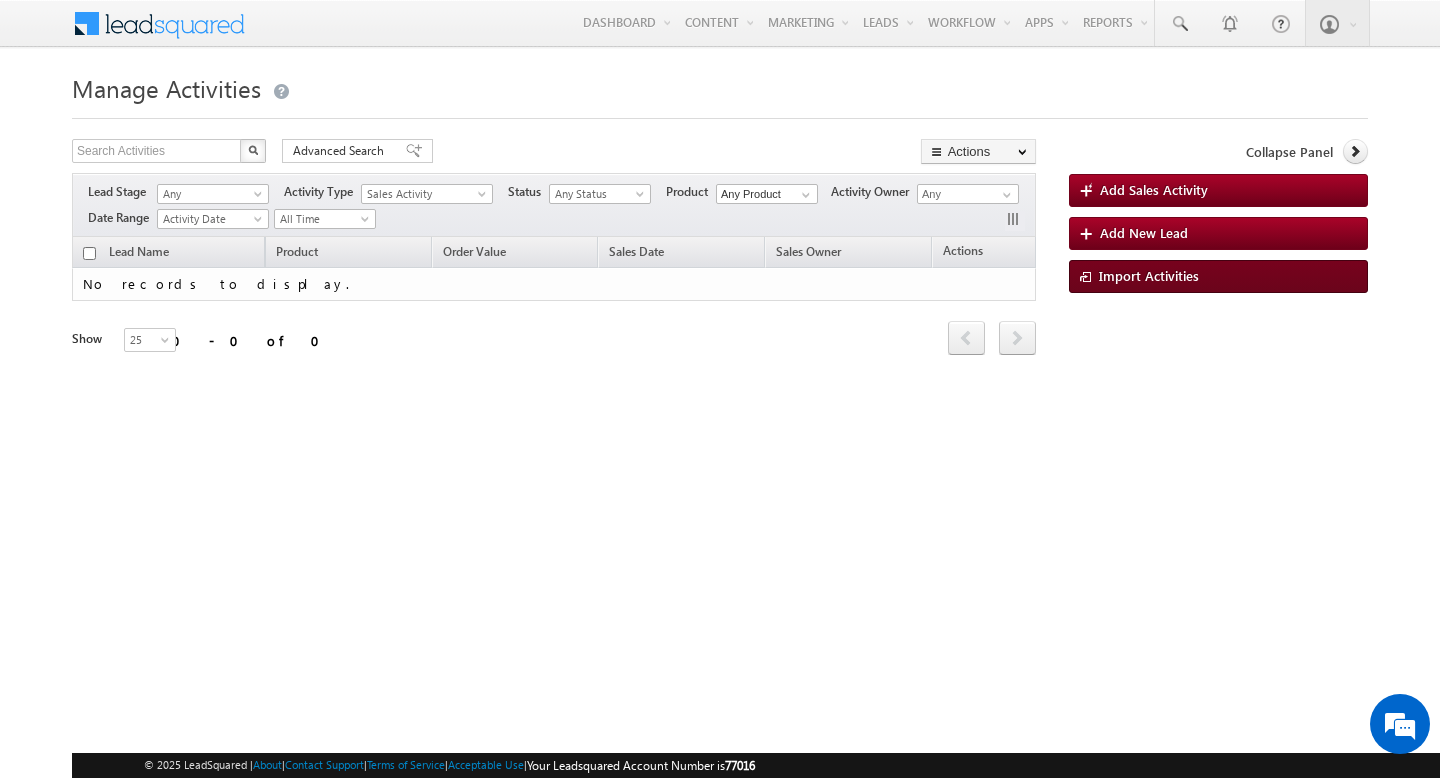click on "Import Activities" at bounding box center (1149, 275) 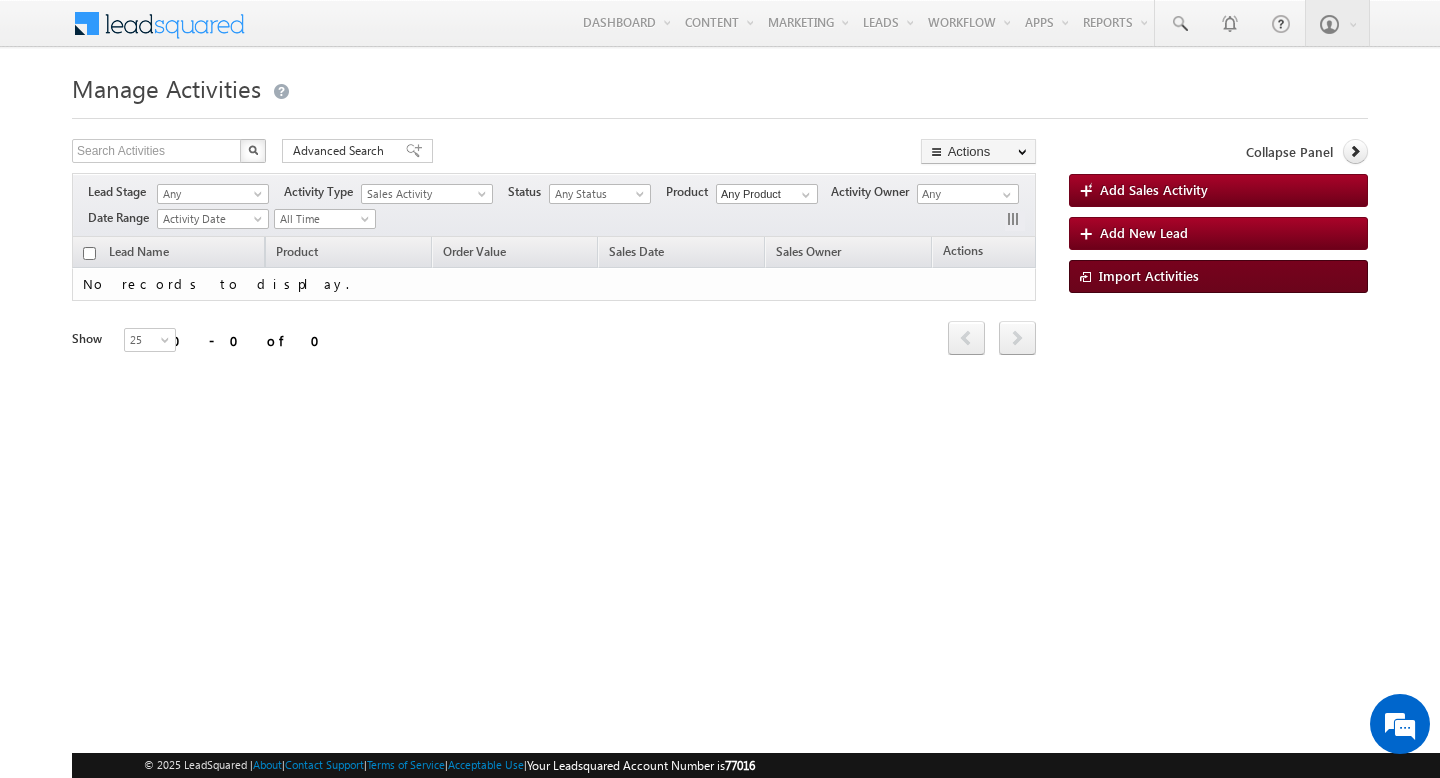 scroll, scrollTop: 0, scrollLeft: 0, axis: both 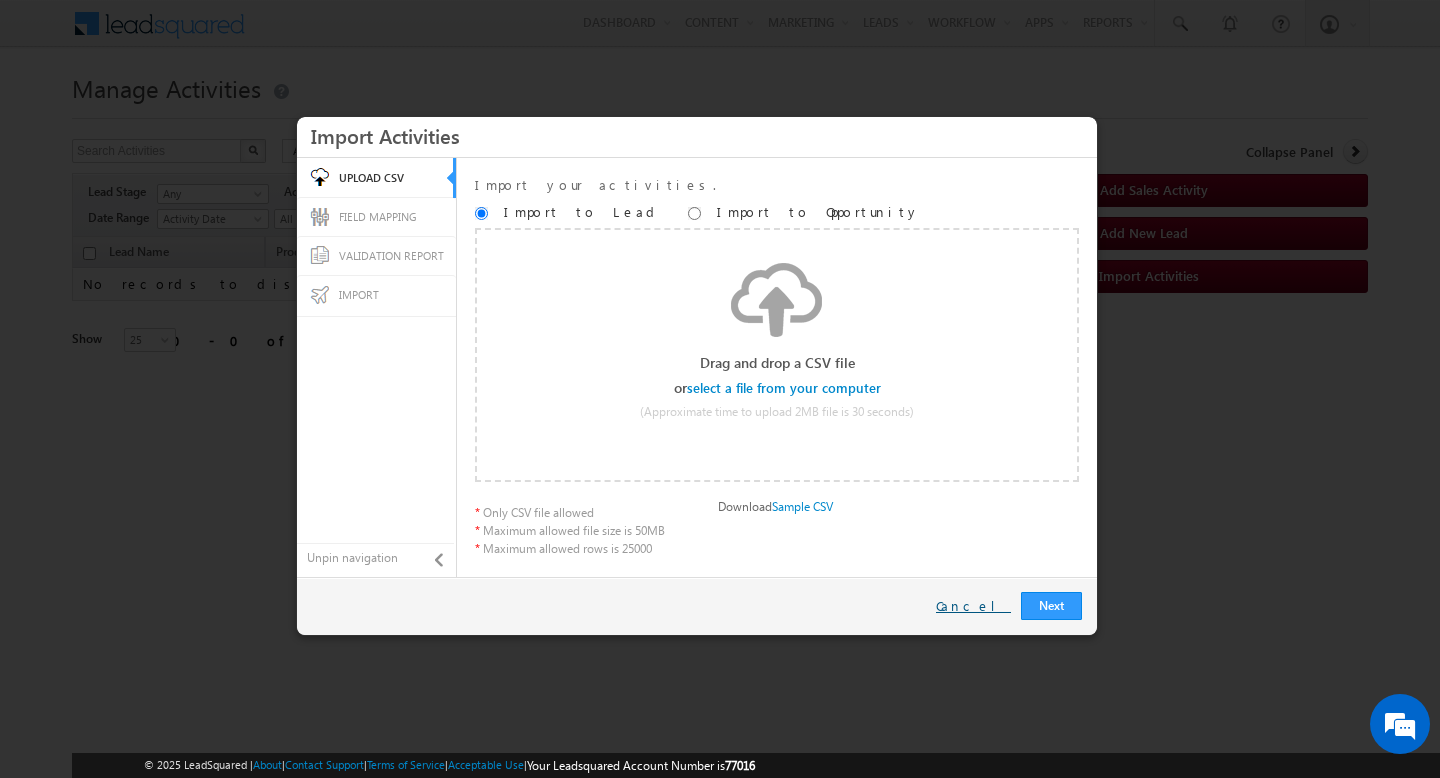 click on "Cancel" at bounding box center (973, 606) 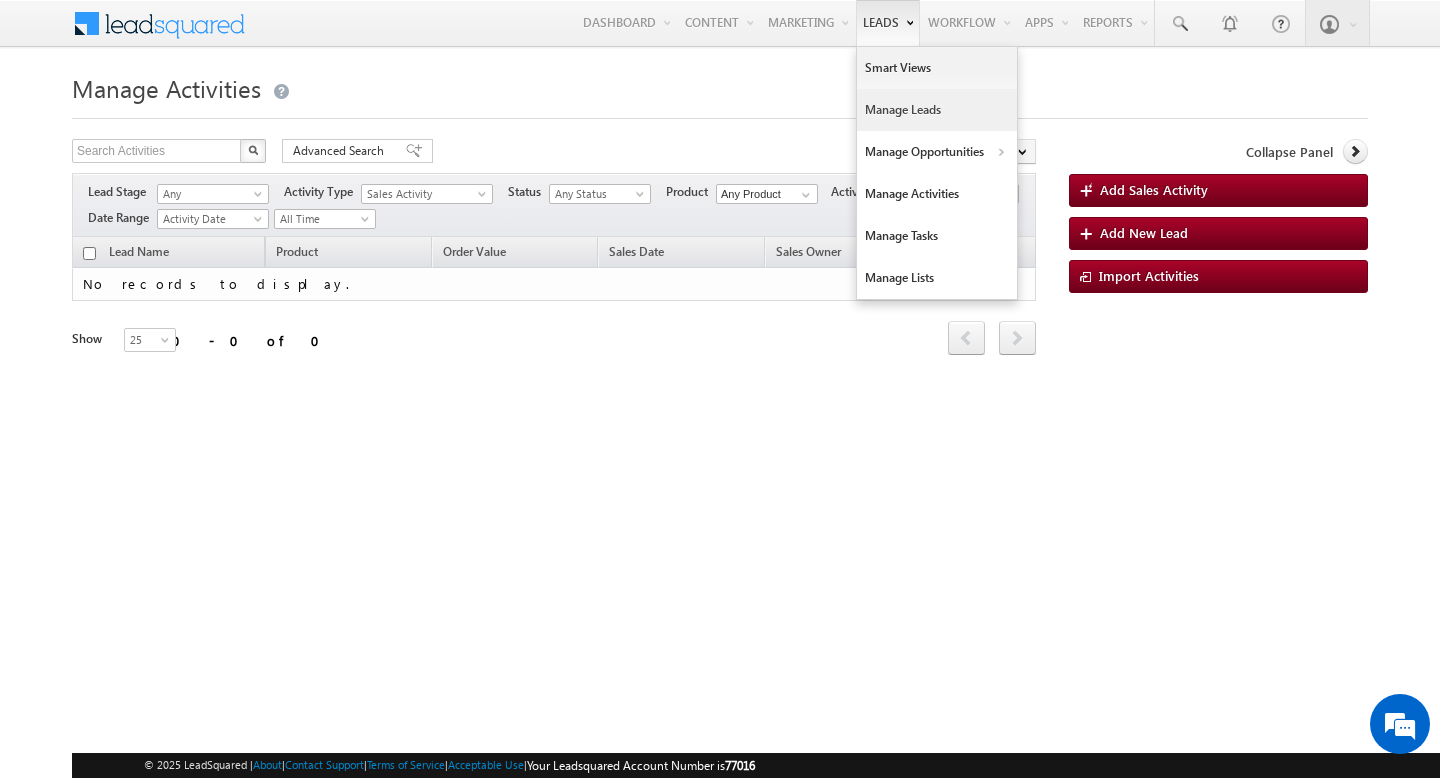 click on "Manage Leads" at bounding box center [937, 110] 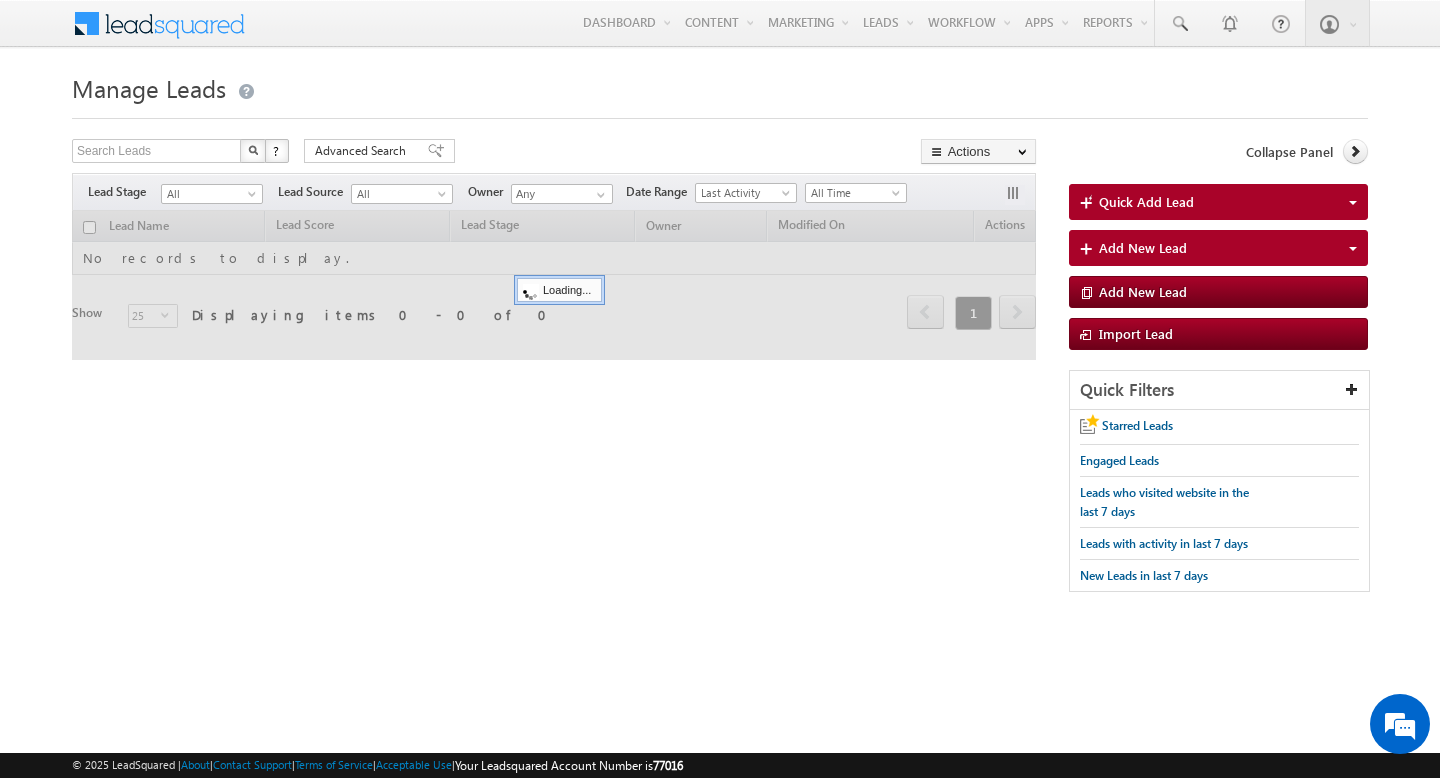 scroll, scrollTop: 0, scrollLeft: 0, axis: both 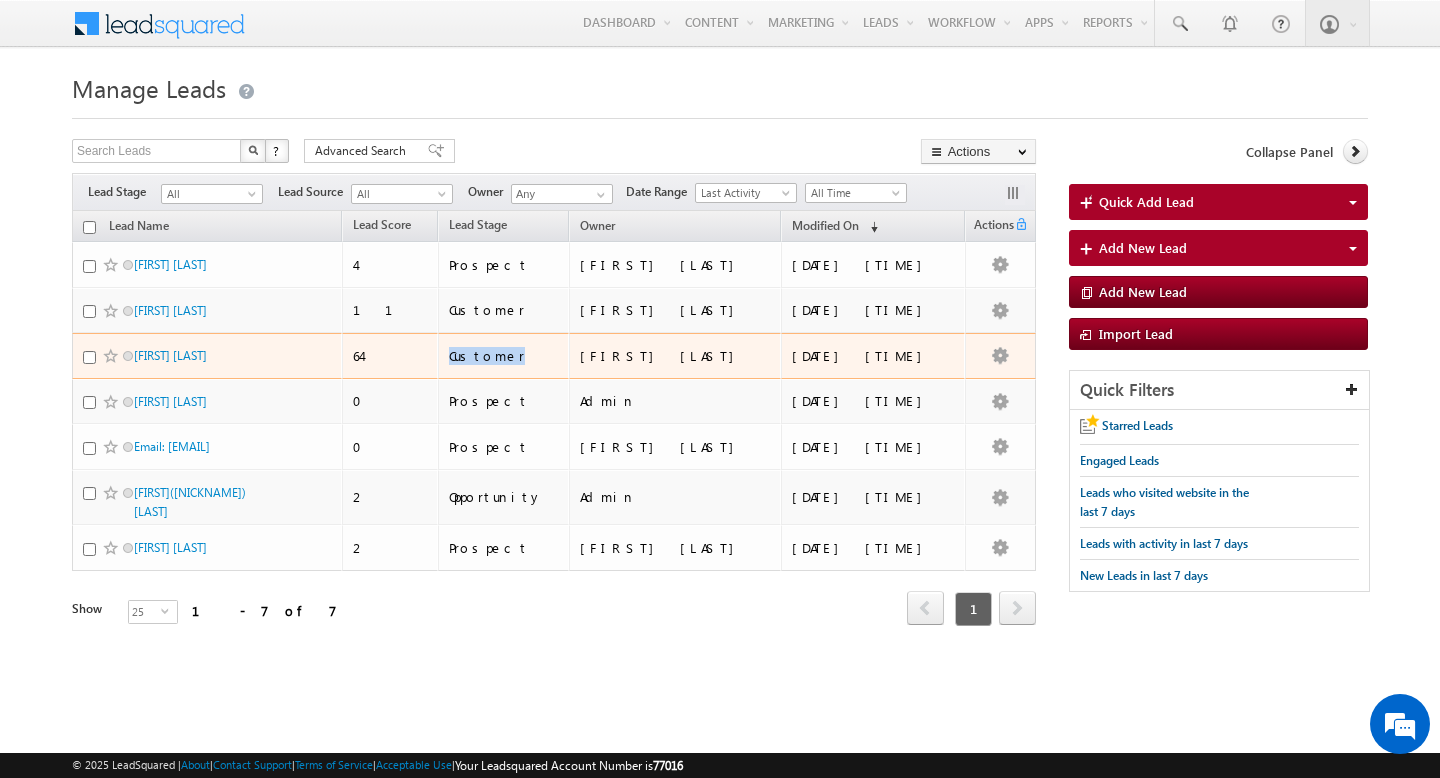 drag, startPoint x: 471, startPoint y: 354, endPoint x: 528, endPoint y: 348, distance: 57.31492 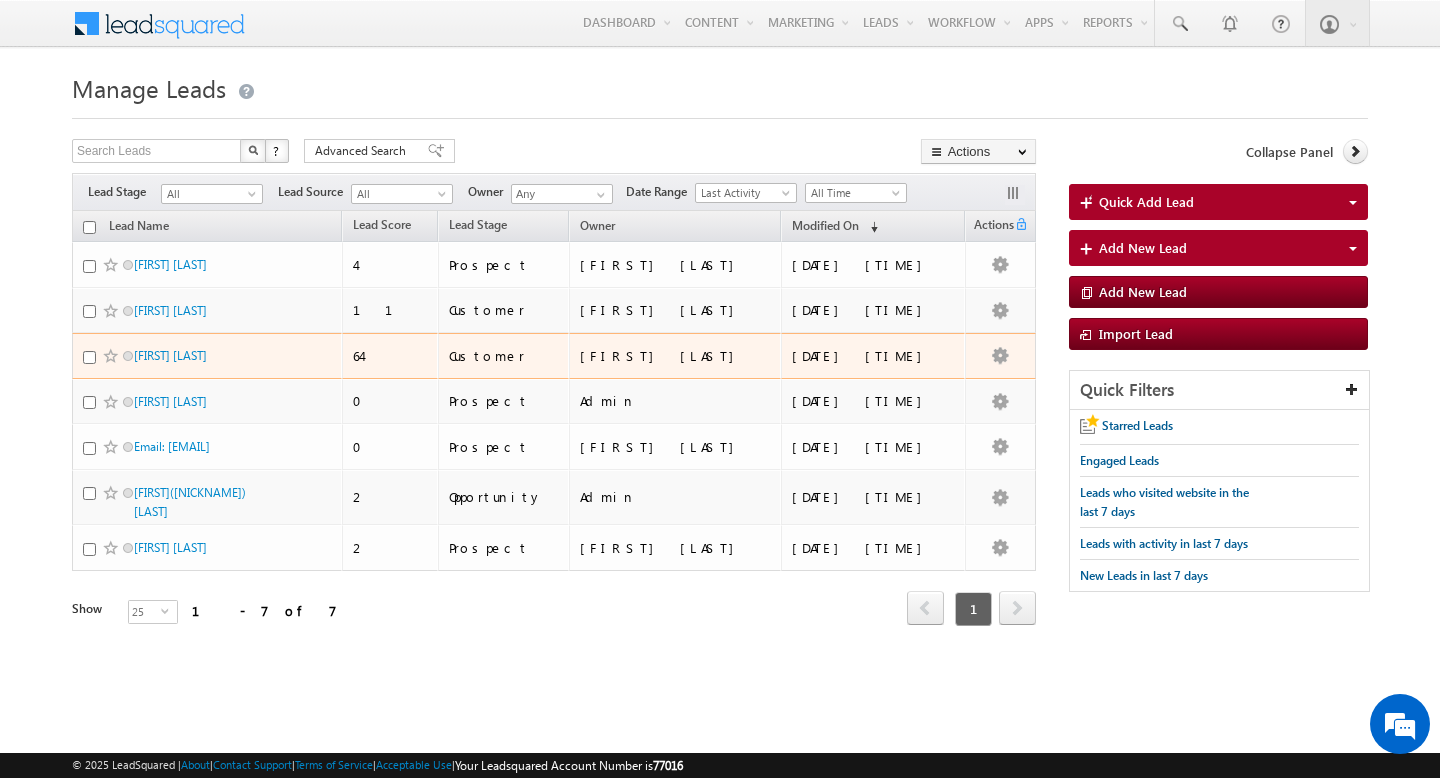 scroll, scrollTop: 0, scrollLeft: 0, axis: both 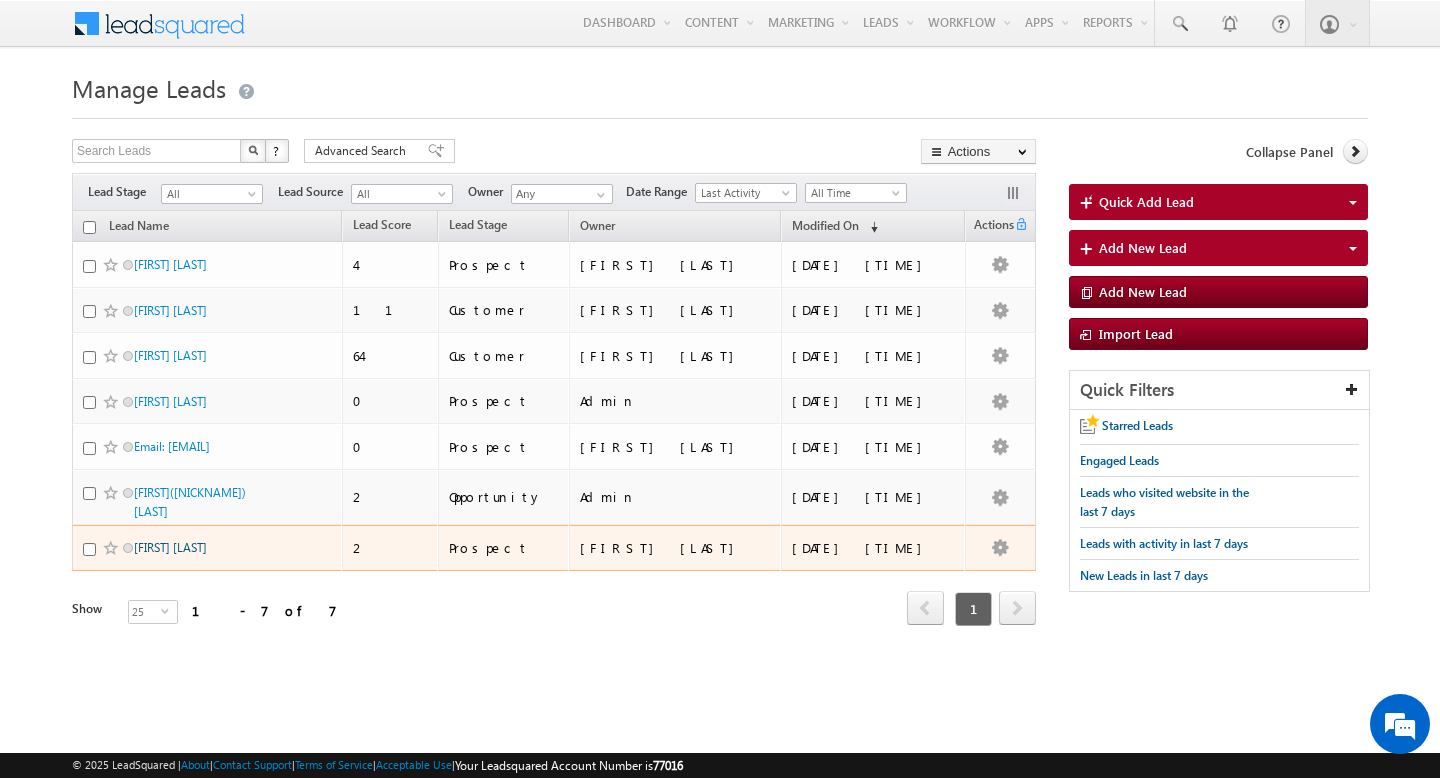 click on "[FIRST] [LAST]" at bounding box center (170, 547) 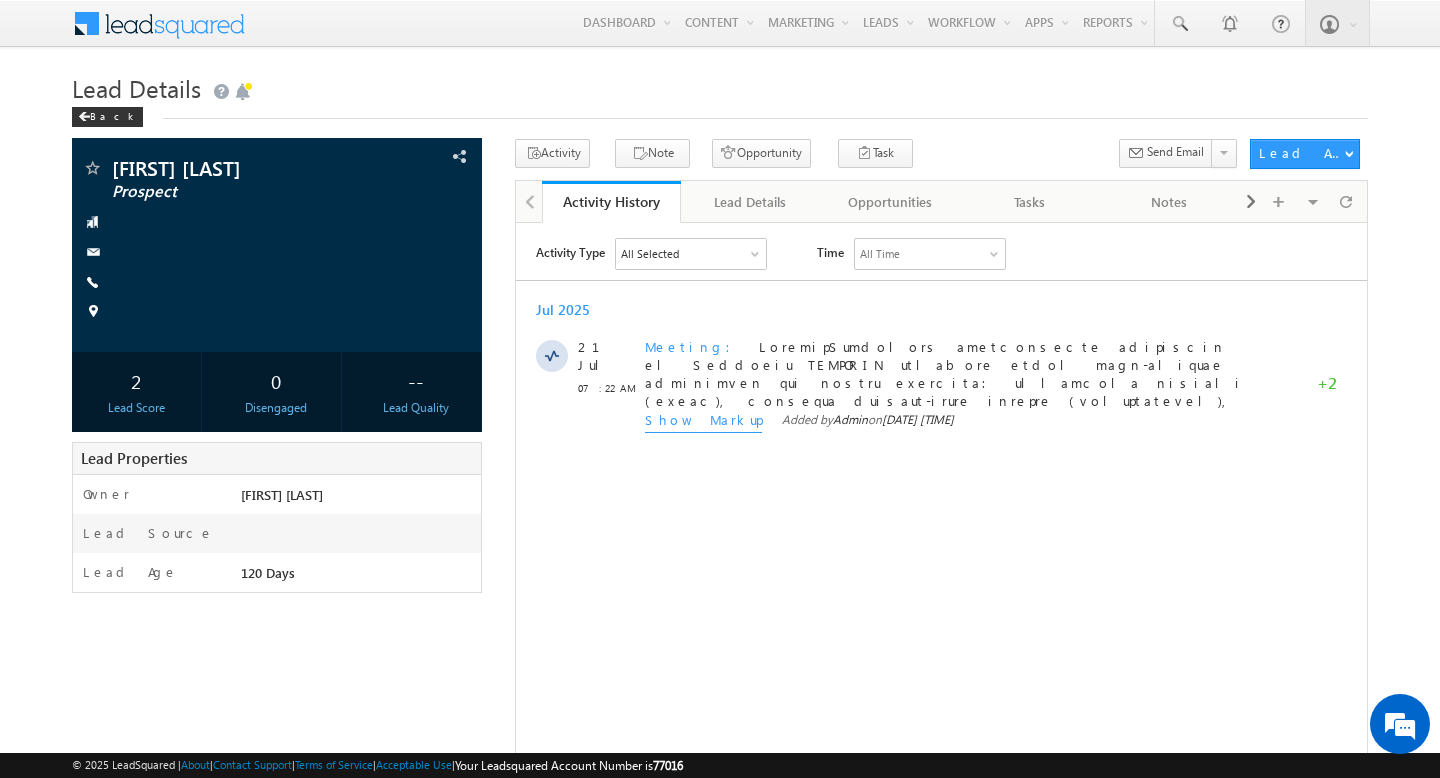 scroll, scrollTop: 0, scrollLeft: 0, axis: both 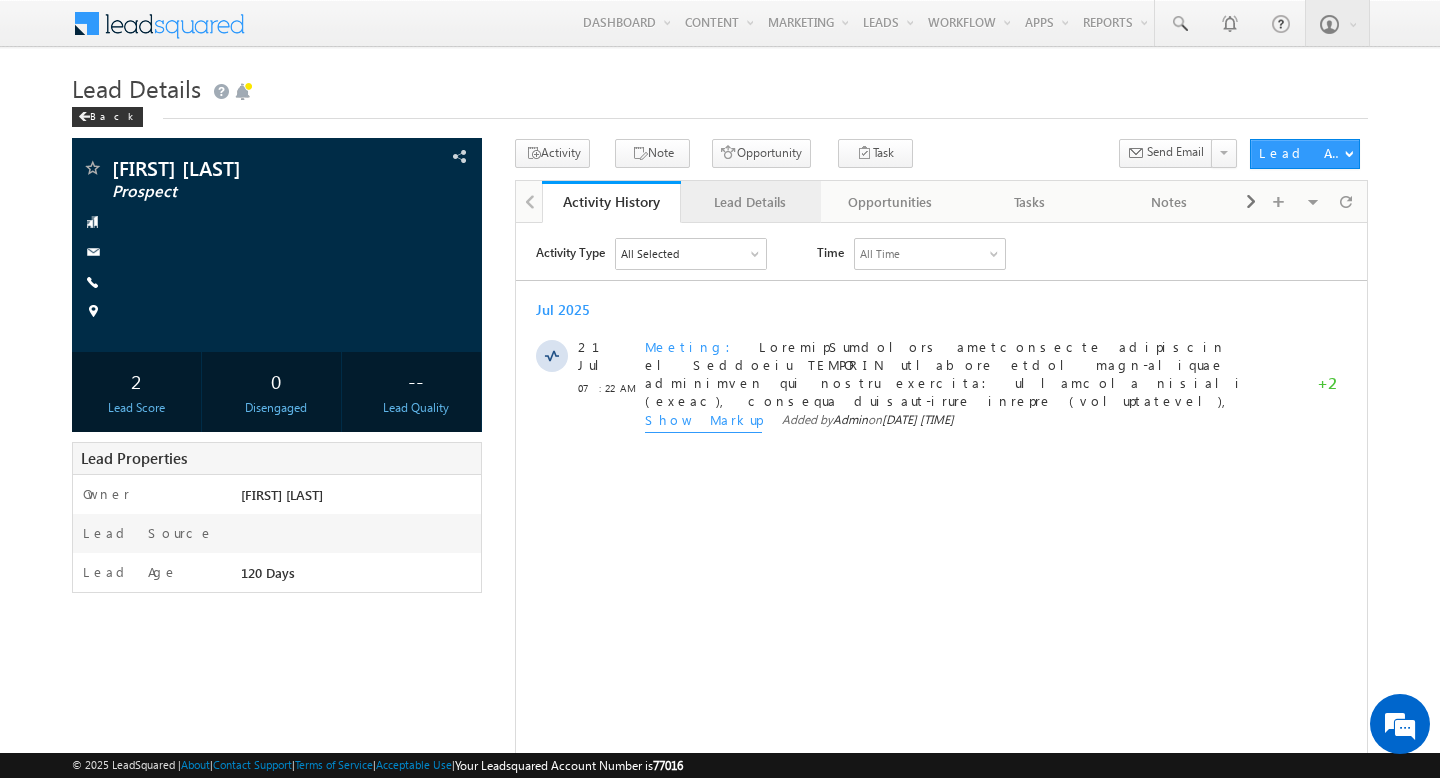 click on "Lead Details" at bounding box center (750, 202) 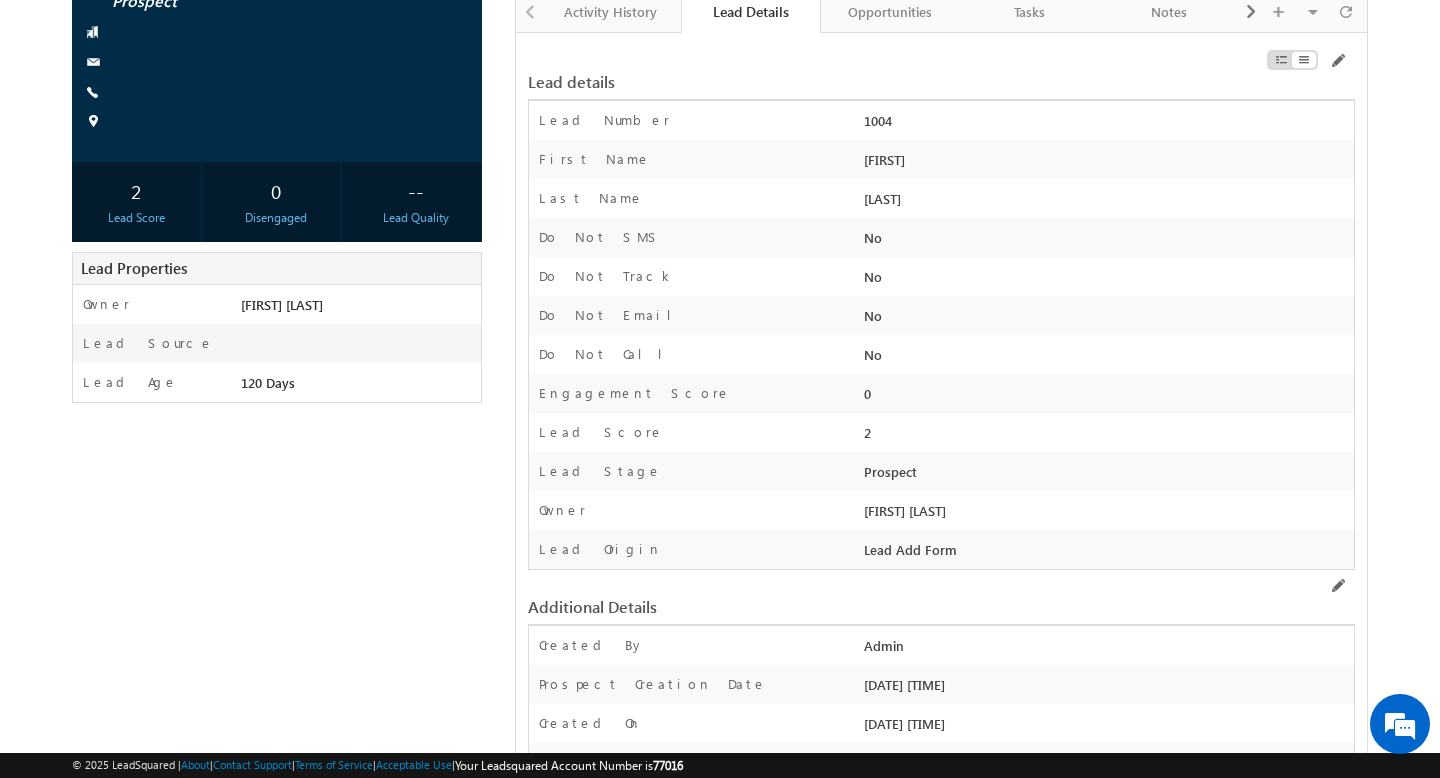 scroll, scrollTop: 67, scrollLeft: 0, axis: vertical 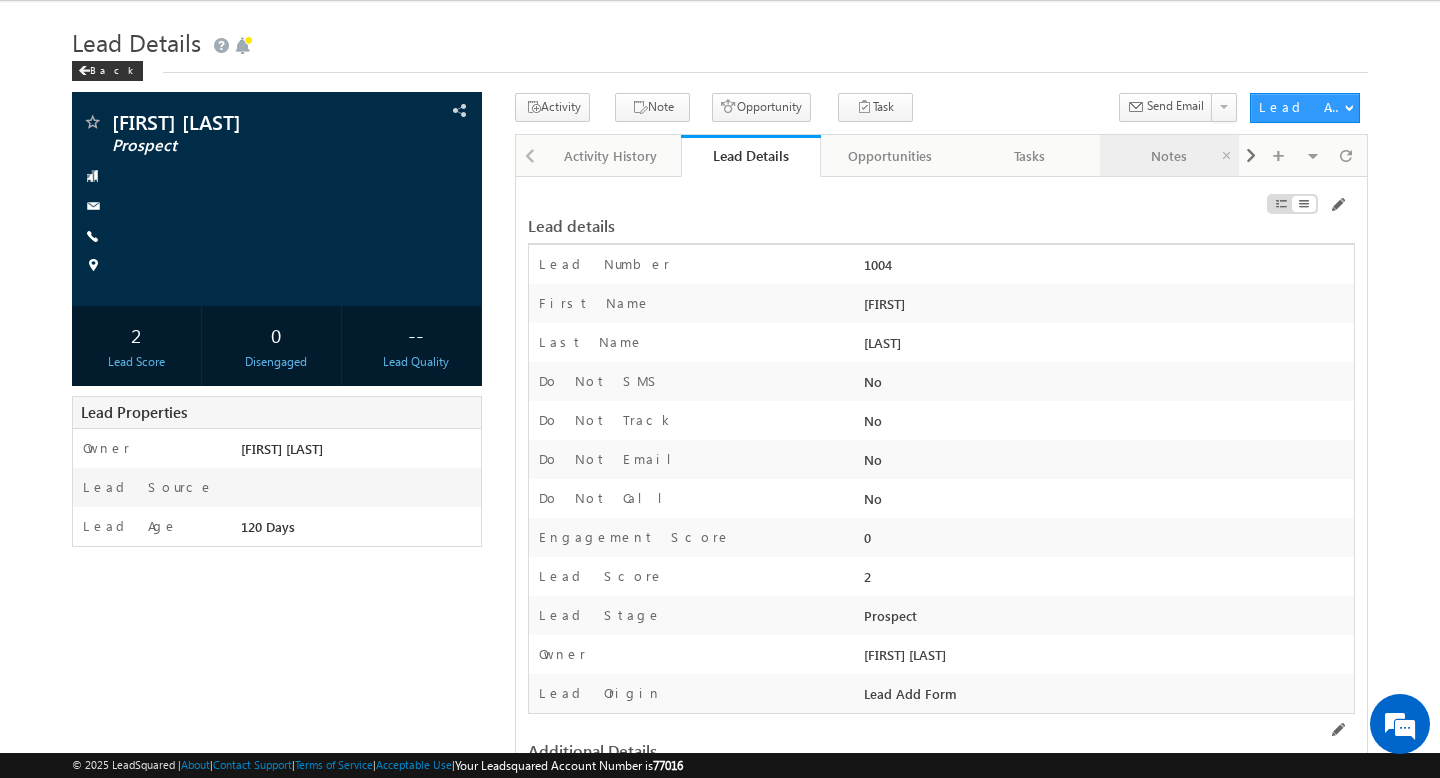 click on "Notes" at bounding box center [1169, 156] 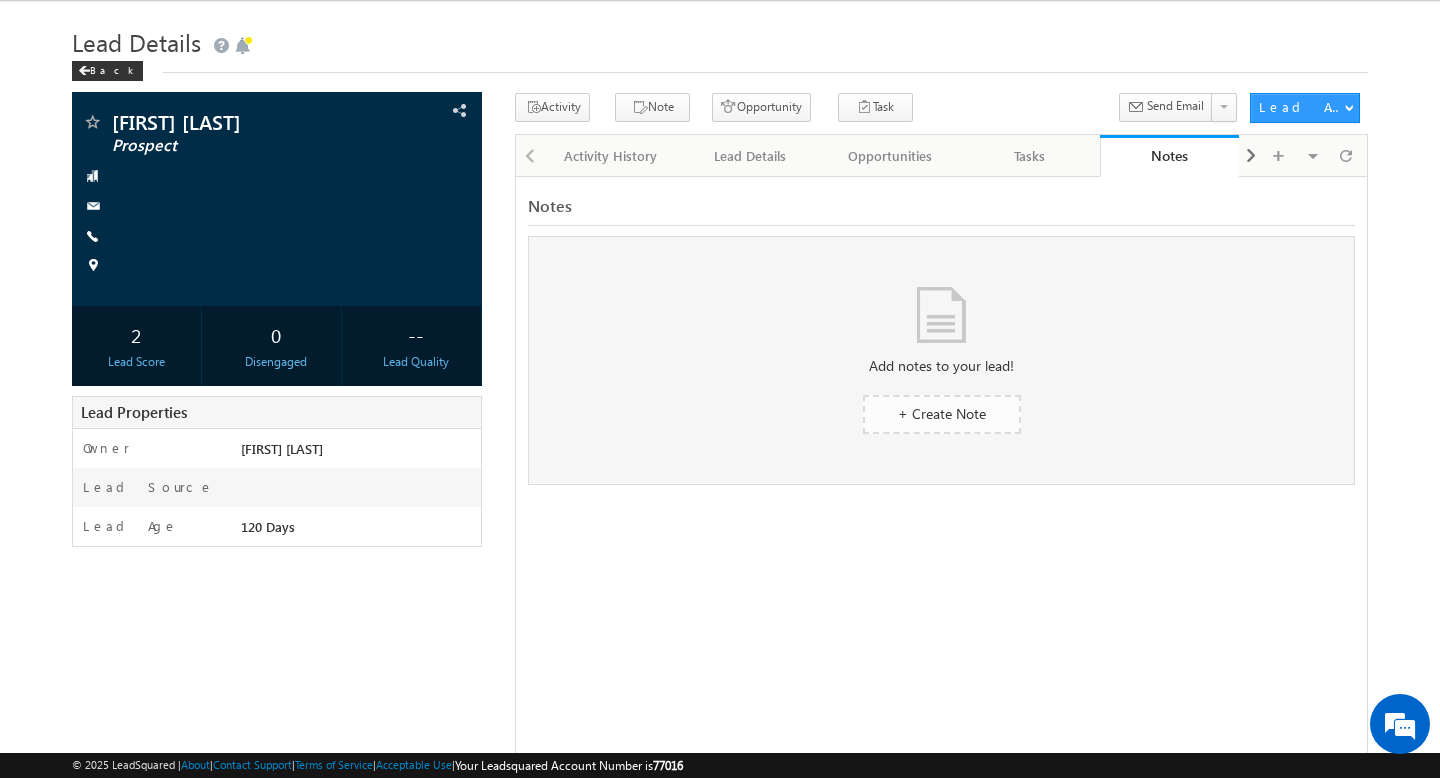 click on "+ Create Note" at bounding box center [942, 413] 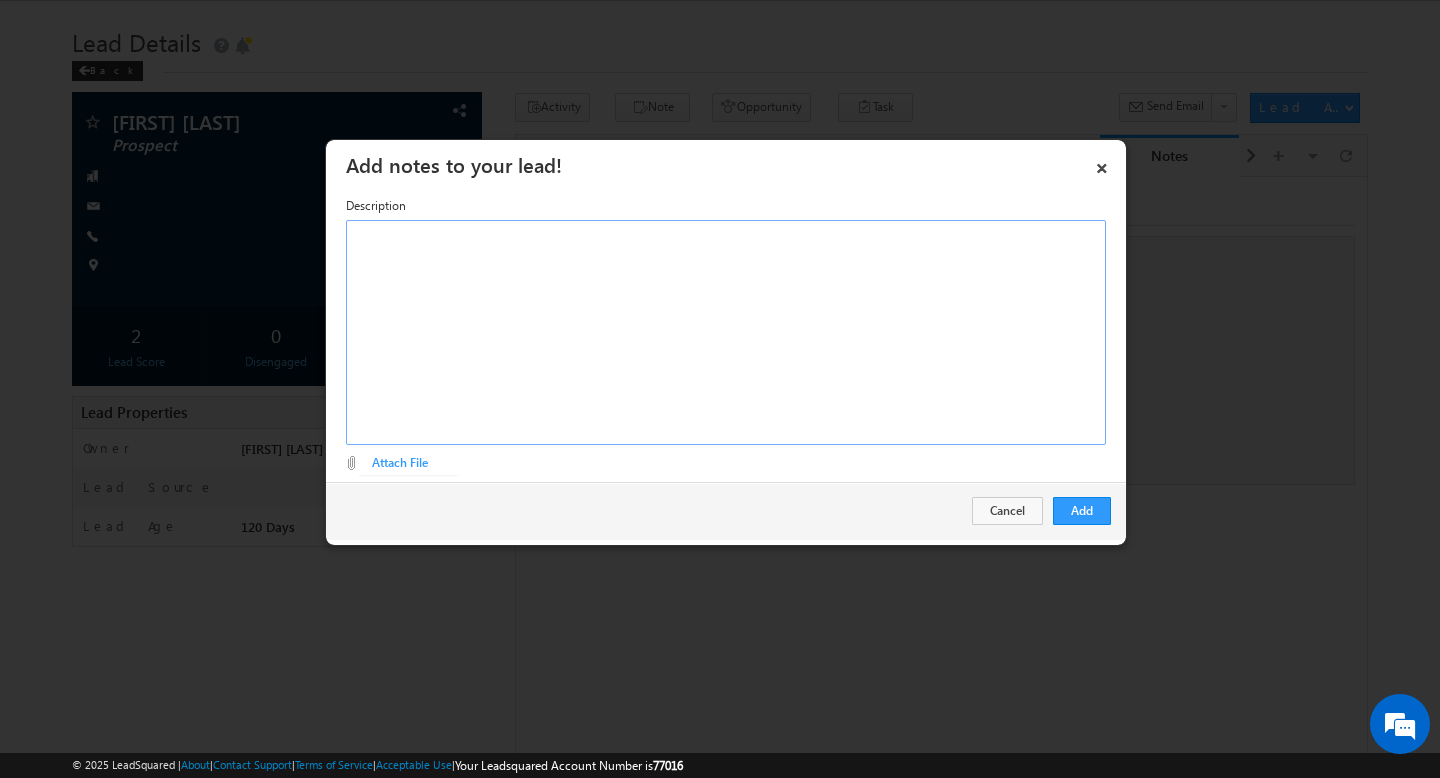 click at bounding box center (726, 332) 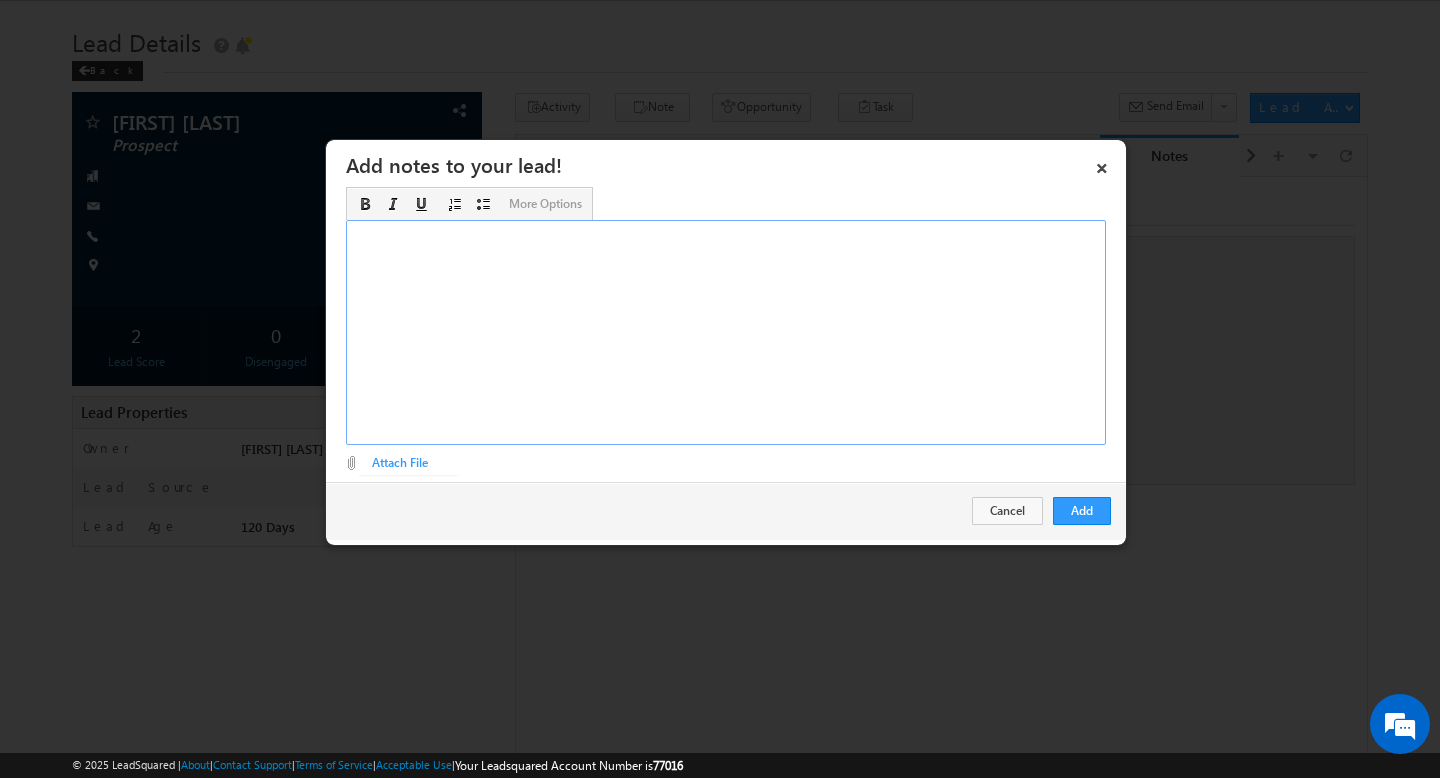 type 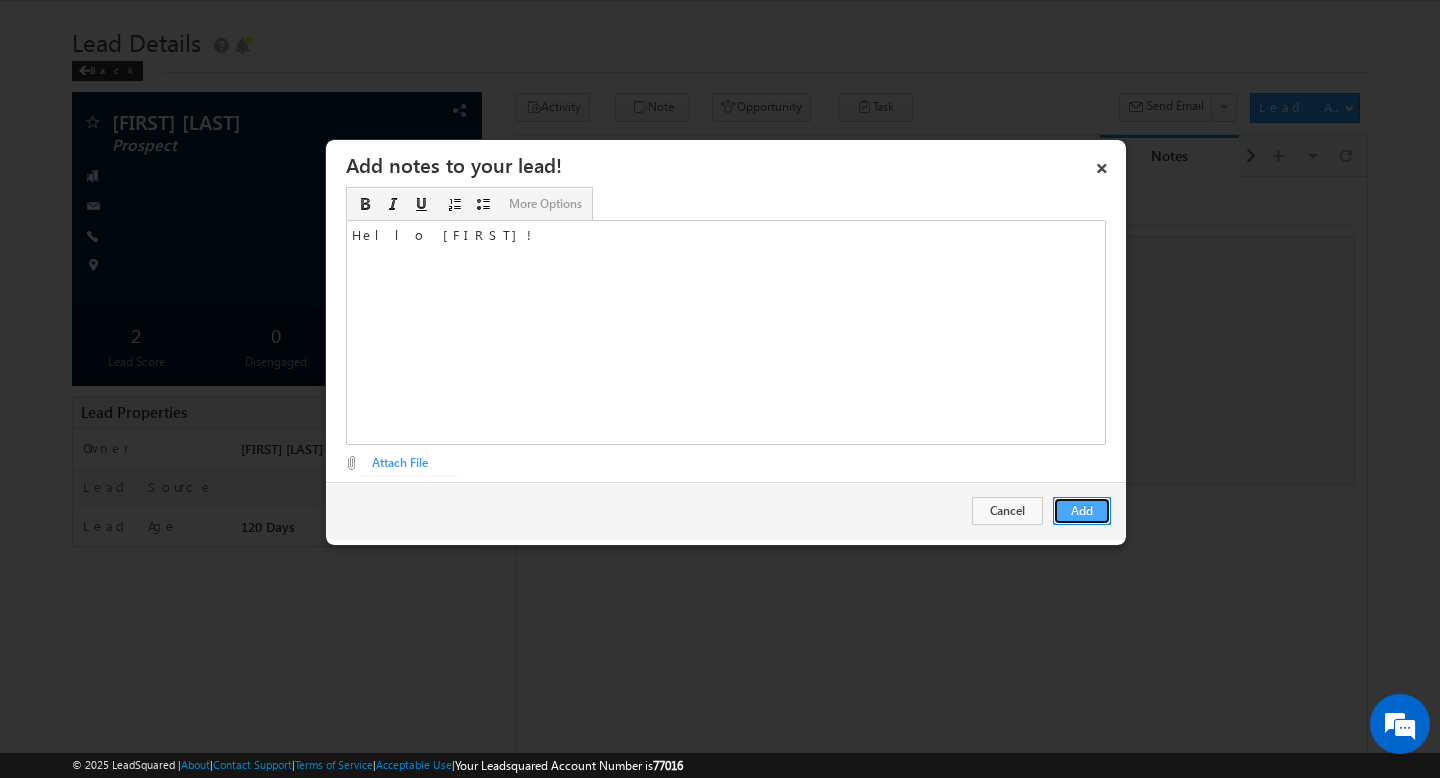 click on "Add" at bounding box center (1082, 511) 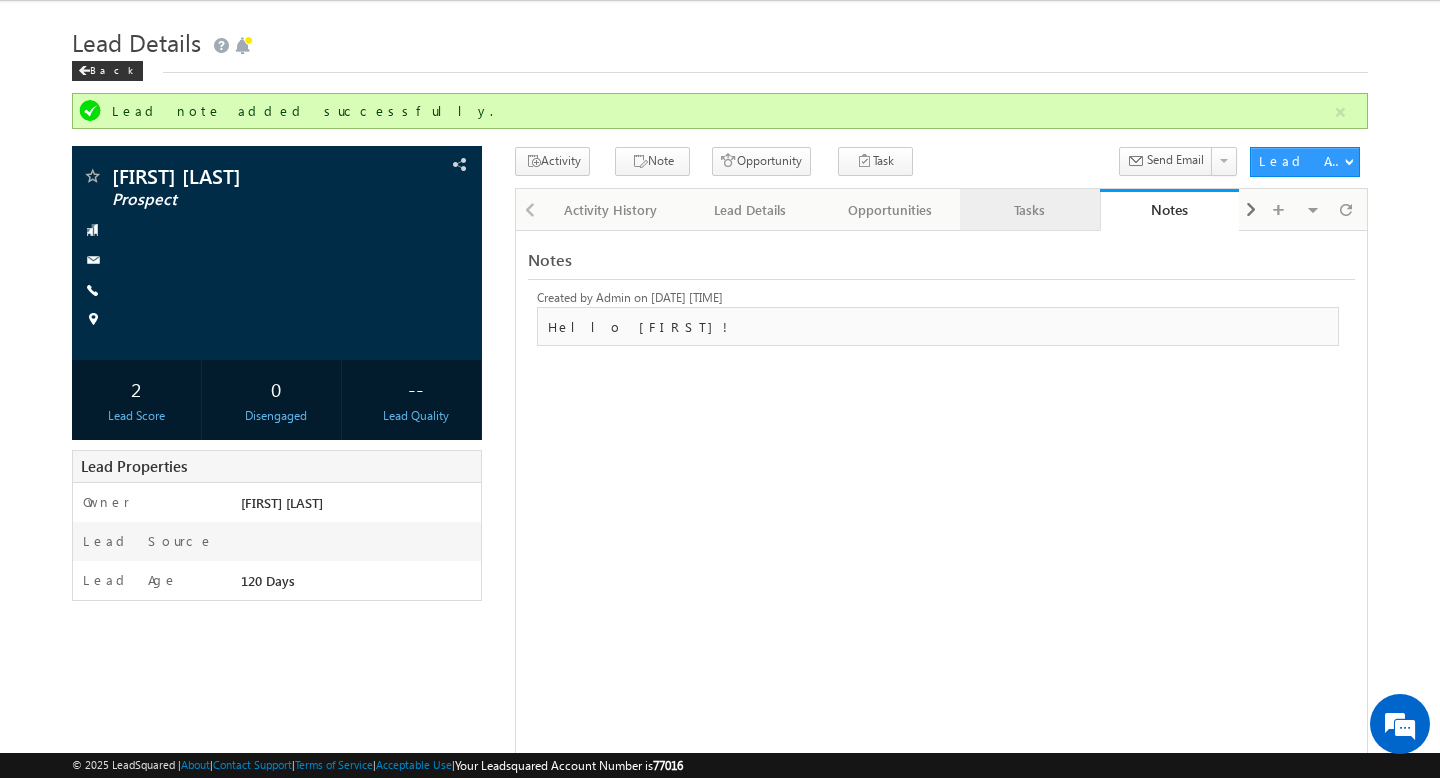 click on "Tasks" at bounding box center (1030, 210) 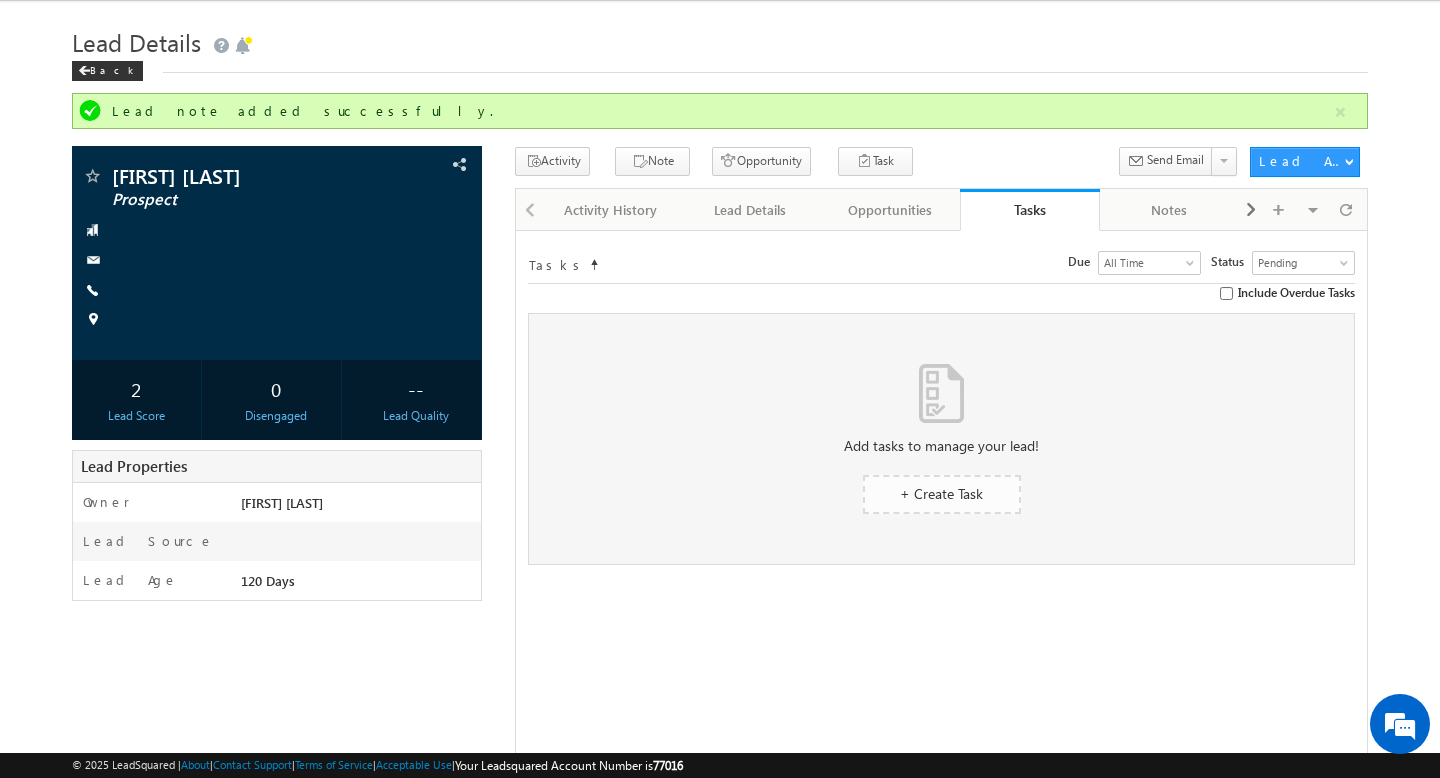 click on "+ Create Task" at bounding box center (941, 493) 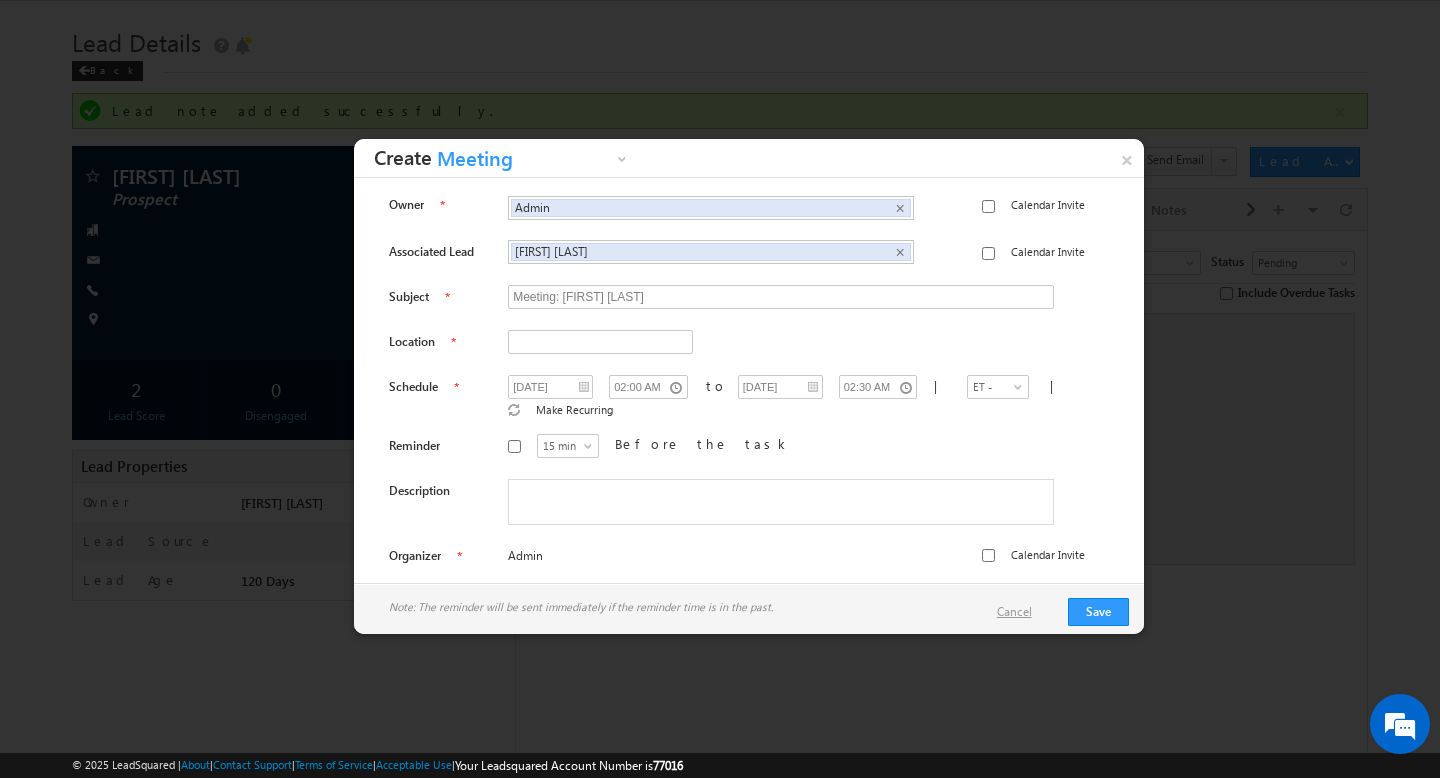 click on "Cancel" at bounding box center (1024, 612) 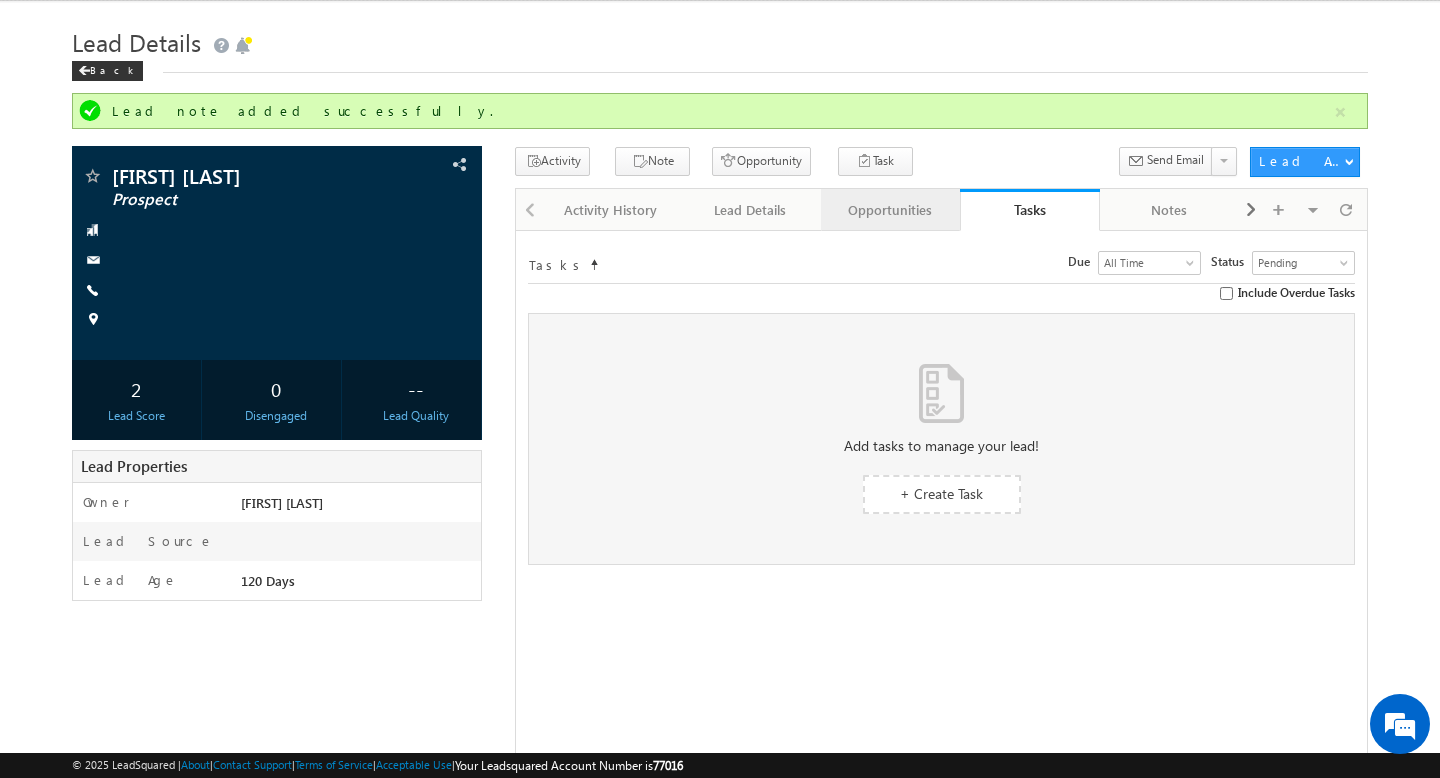 click on "Opportunities" at bounding box center (890, 210) 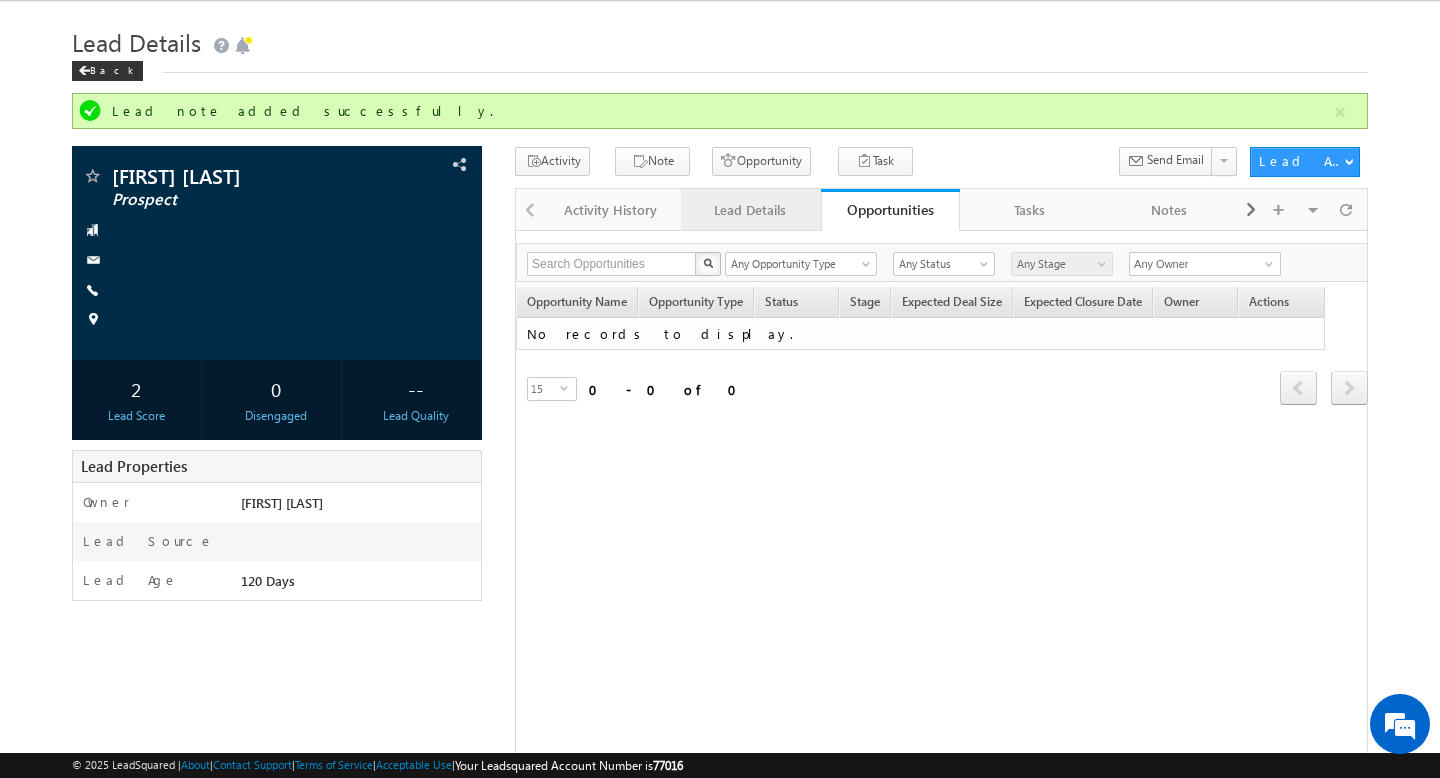 click on "Lead Details" at bounding box center (750, 210) 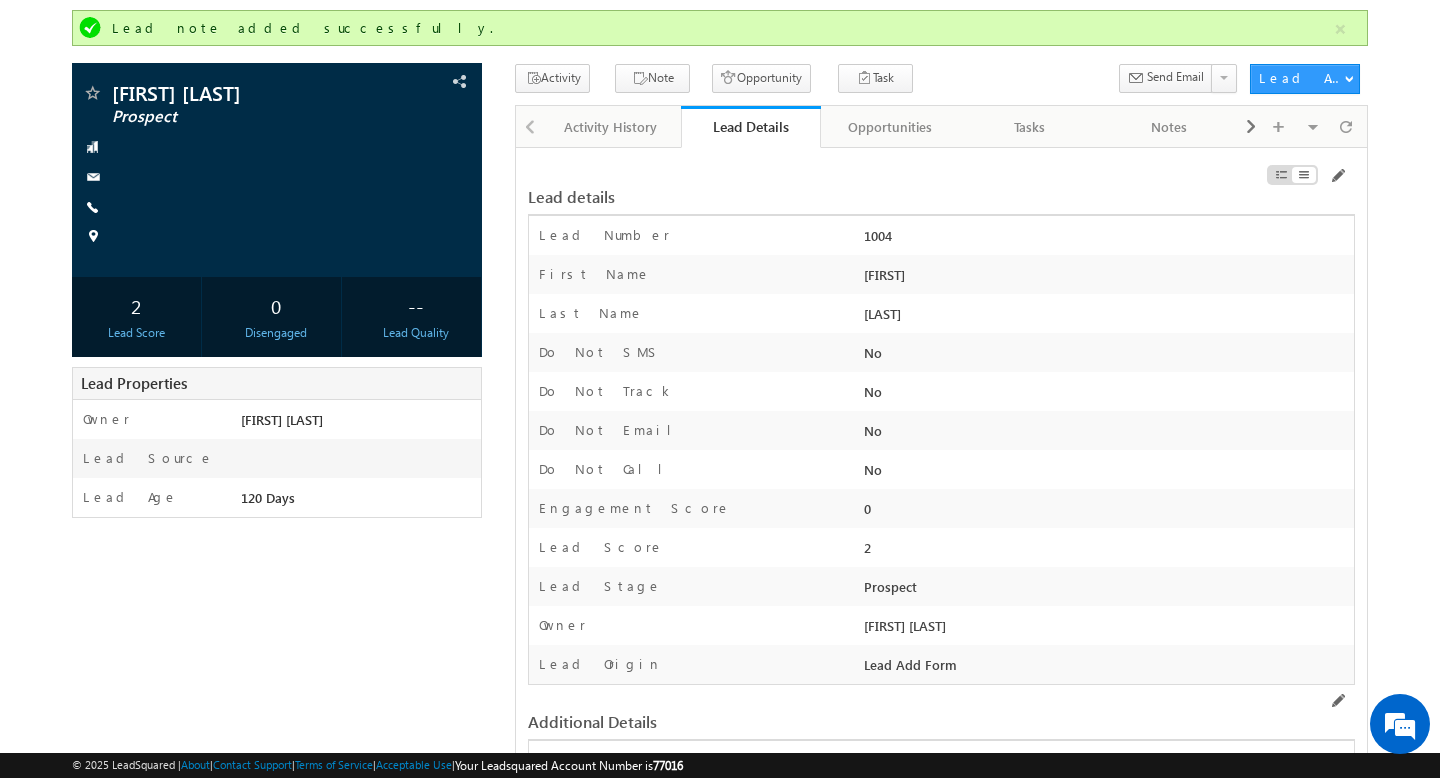 scroll, scrollTop: 179, scrollLeft: 0, axis: vertical 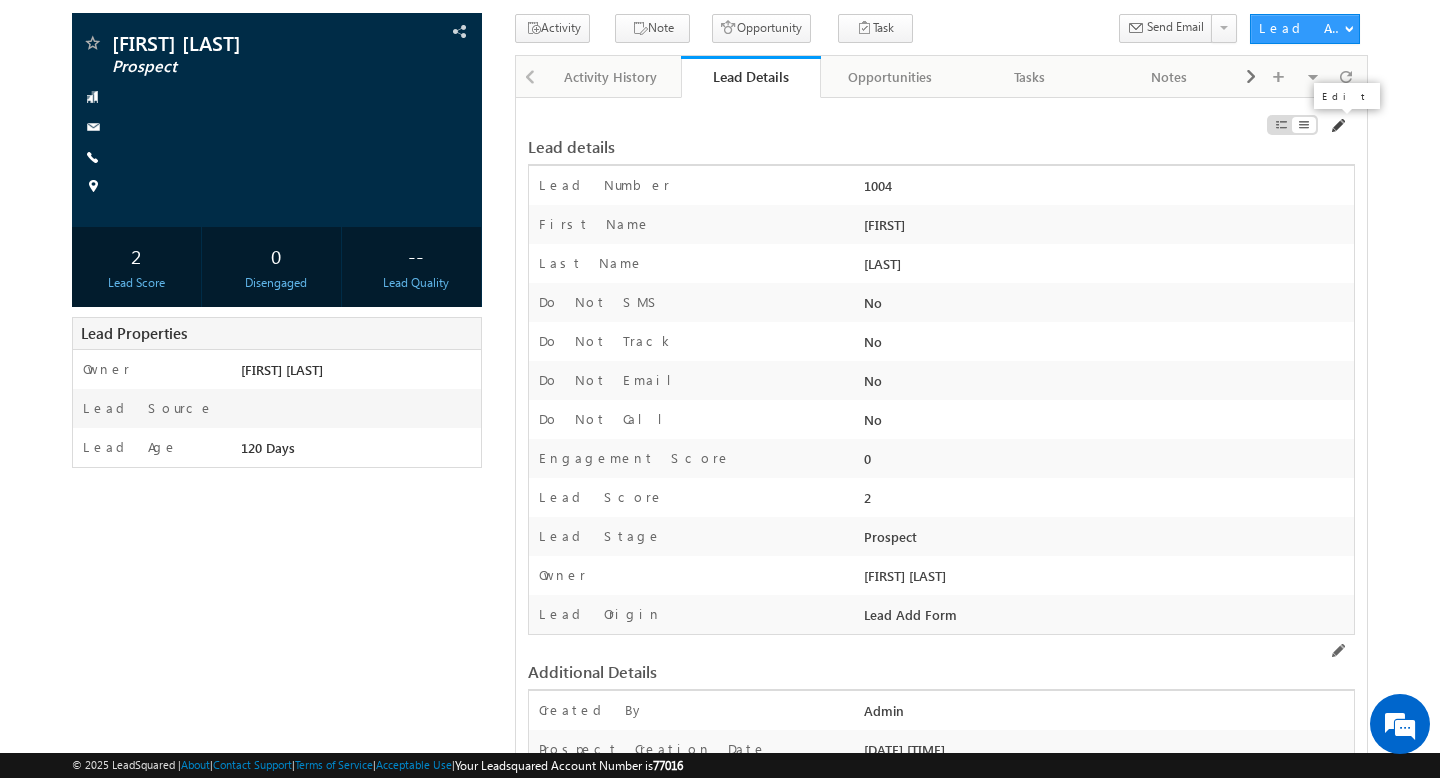 click at bounding box center [1337, 126] 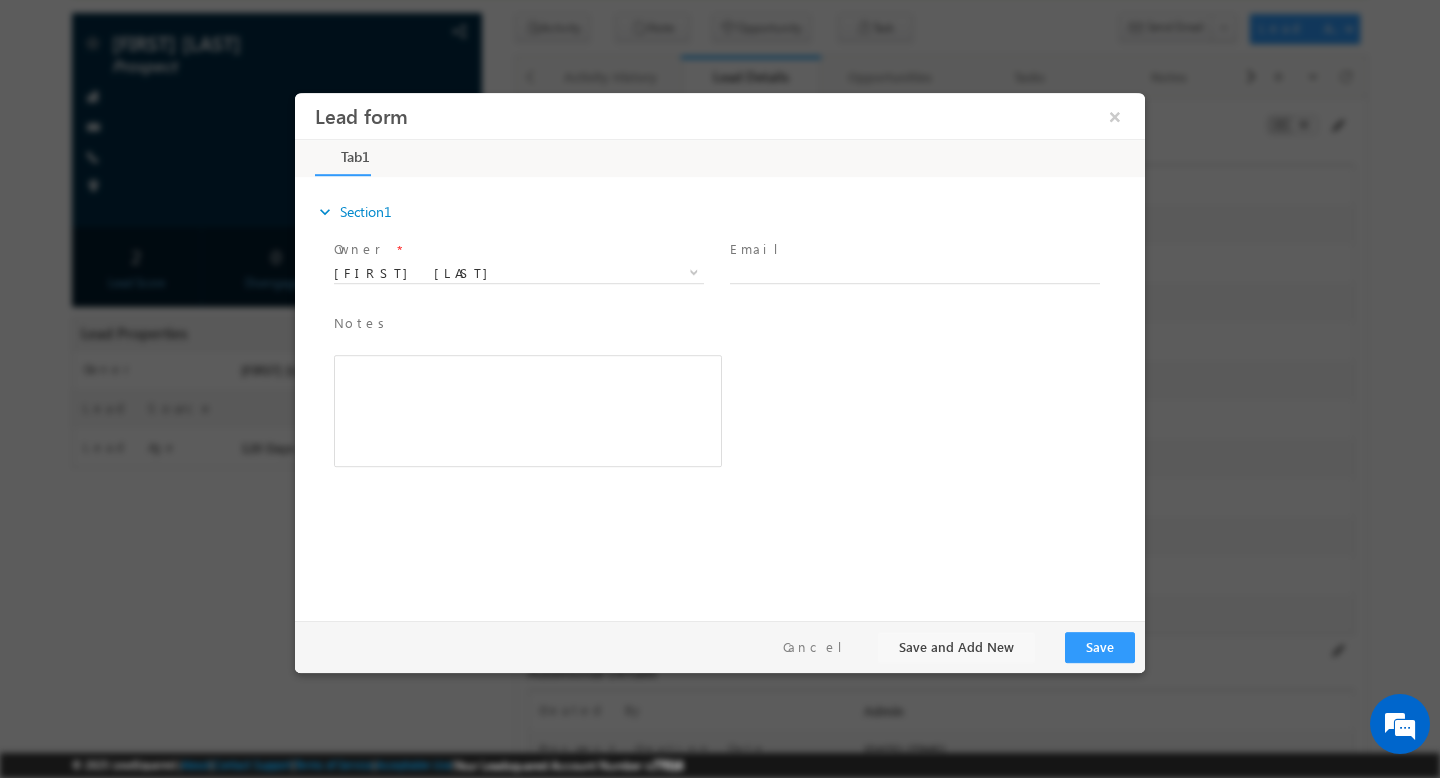 scroll, scrollTop: 0, scrollLeft: 0, axis: both 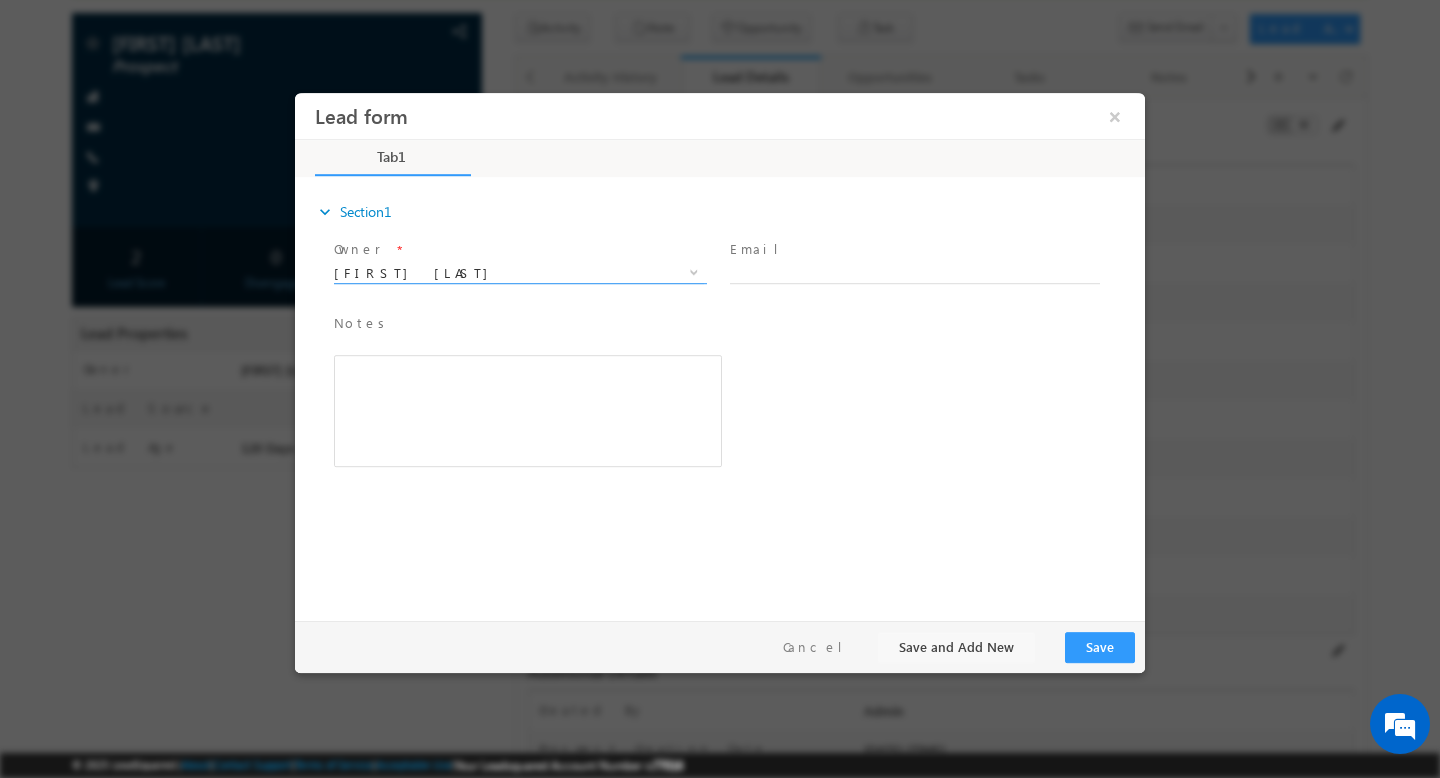 click on "Shubham Kumar" at bounding box center (519, 273) 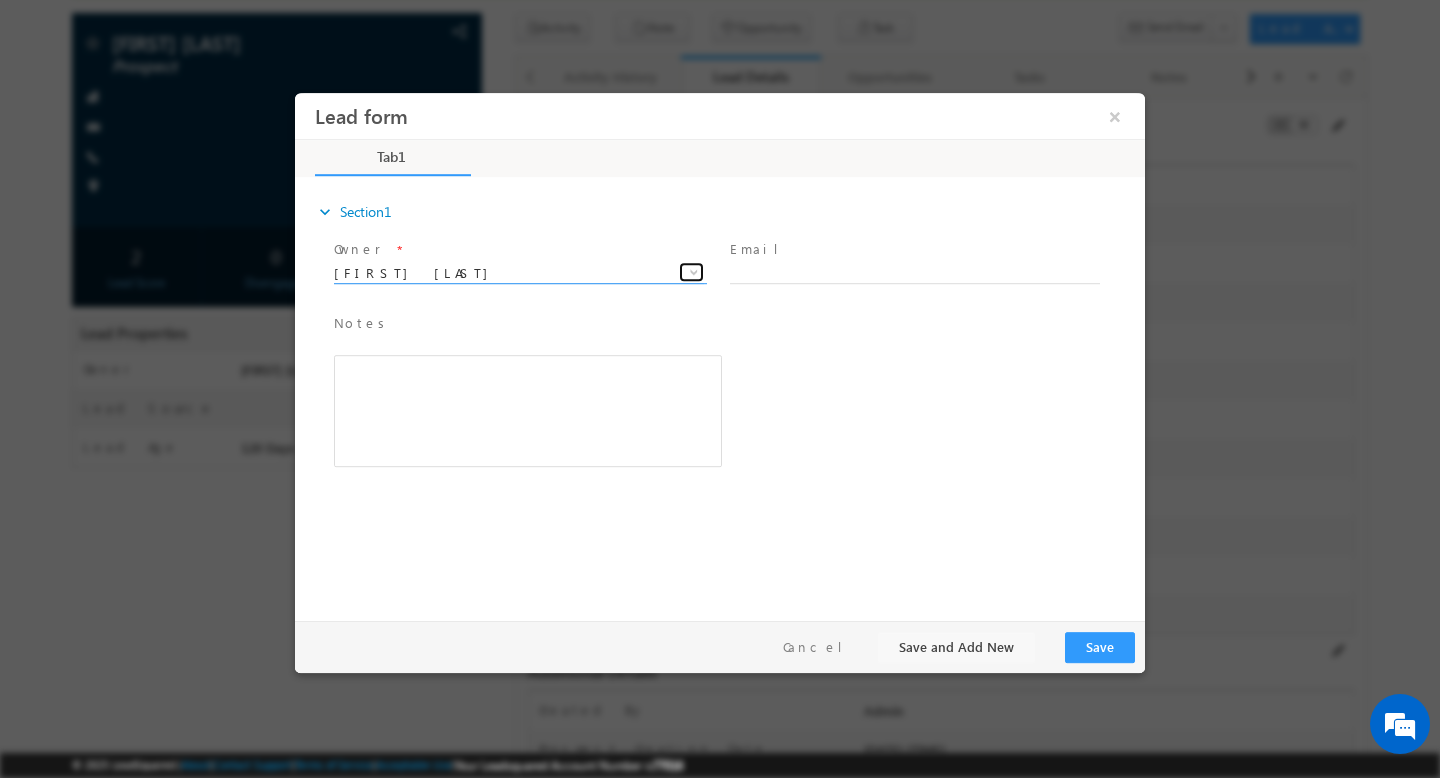 click at bounding box center [694, 272] 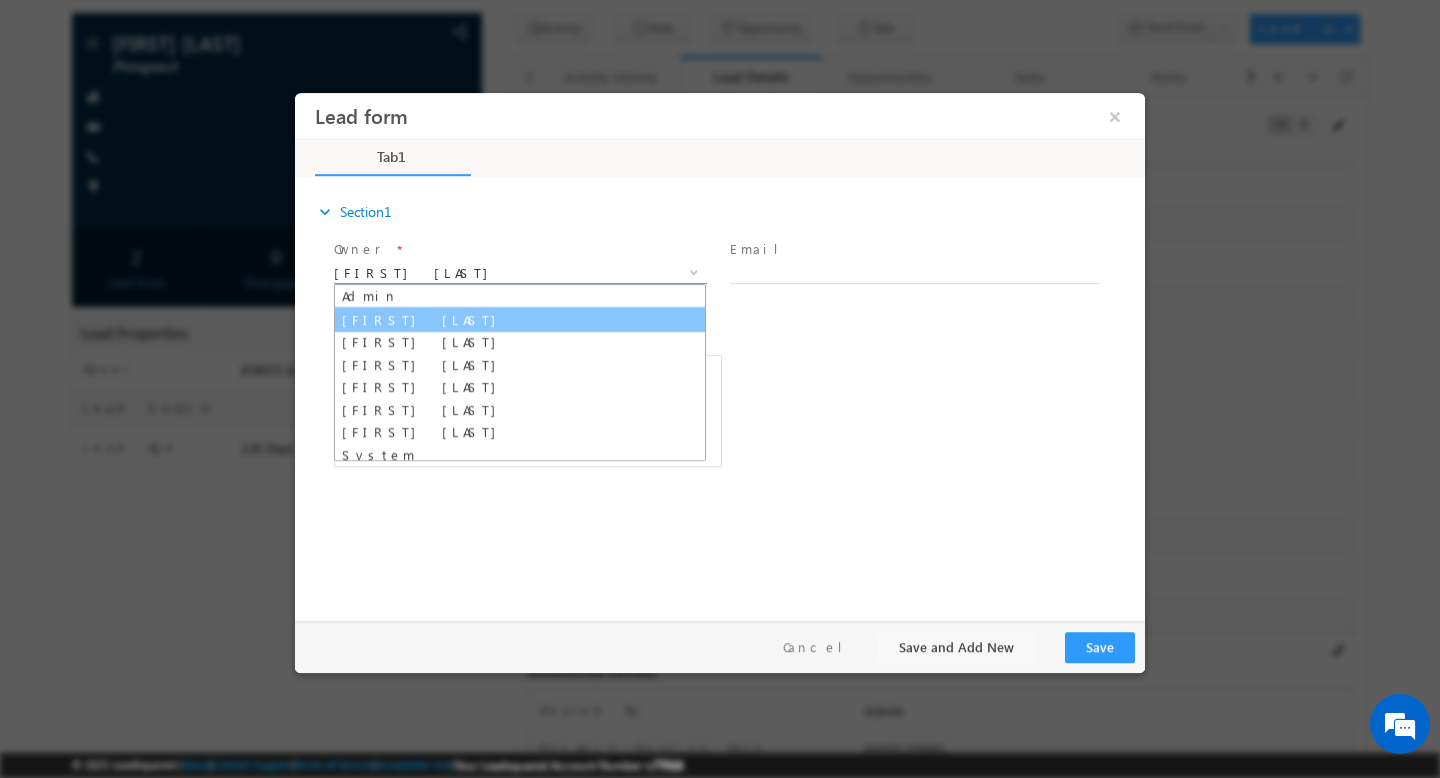 click on "[FIRST] [LAST]" at bounding box center [520, 320] 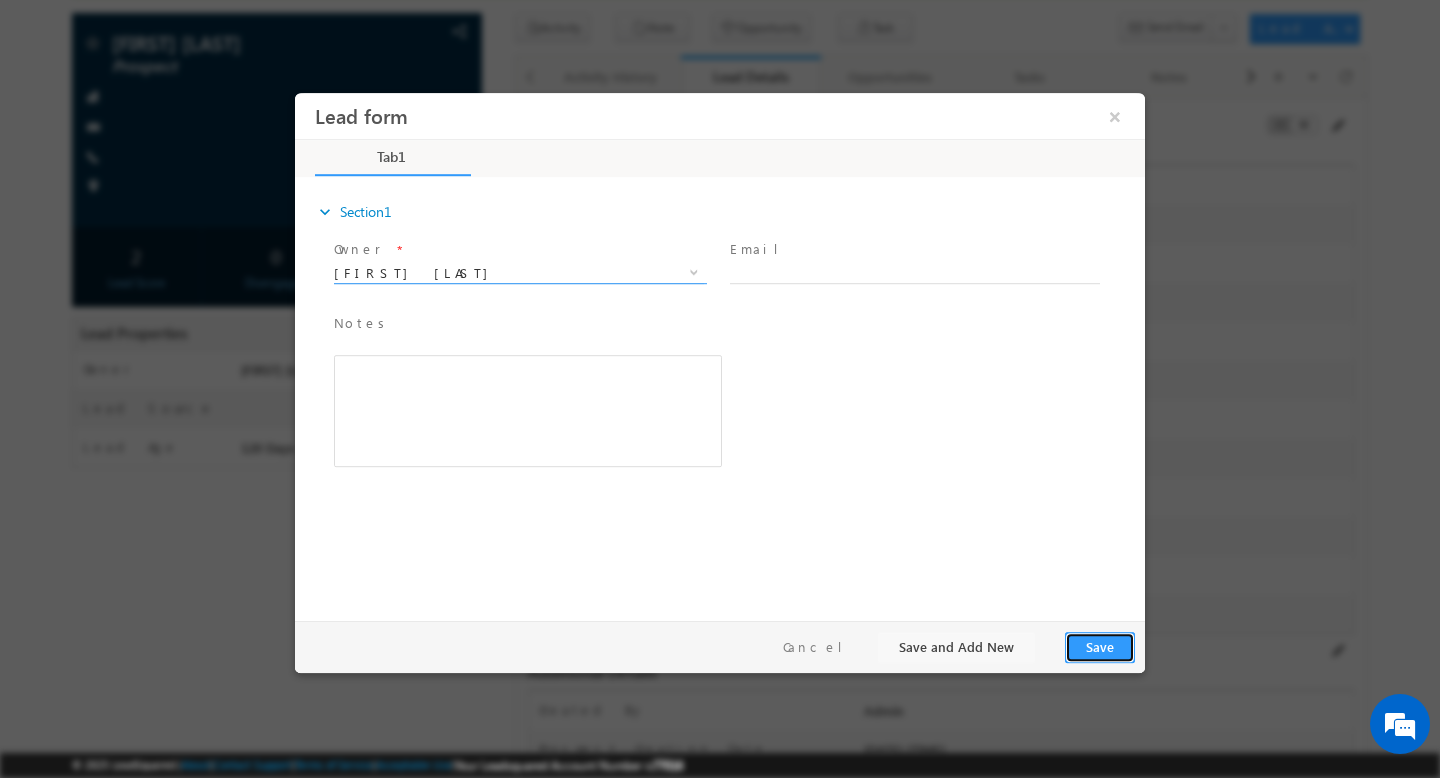 click on "Save" at bounding box center (1100, 647) 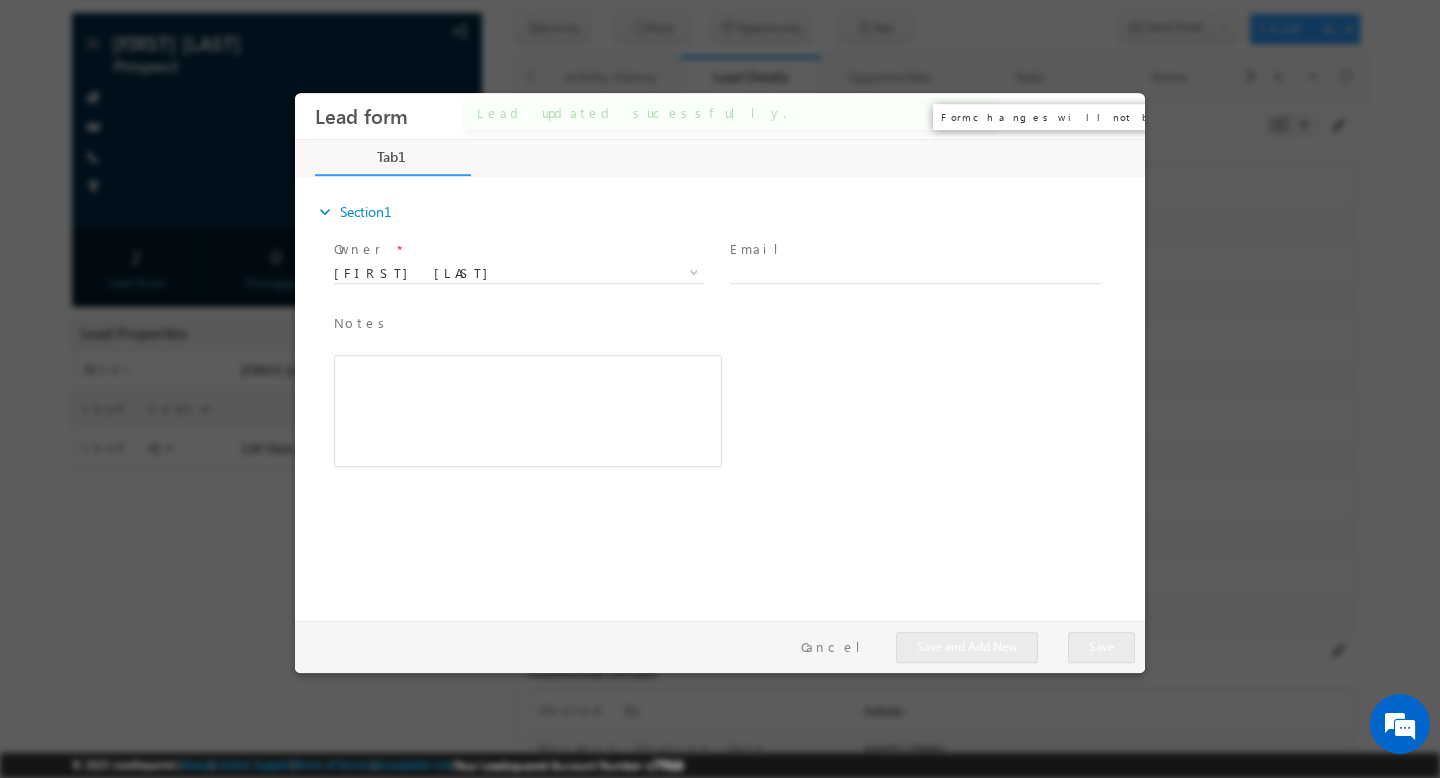 click on "×" at bounding box center (1115, 116) 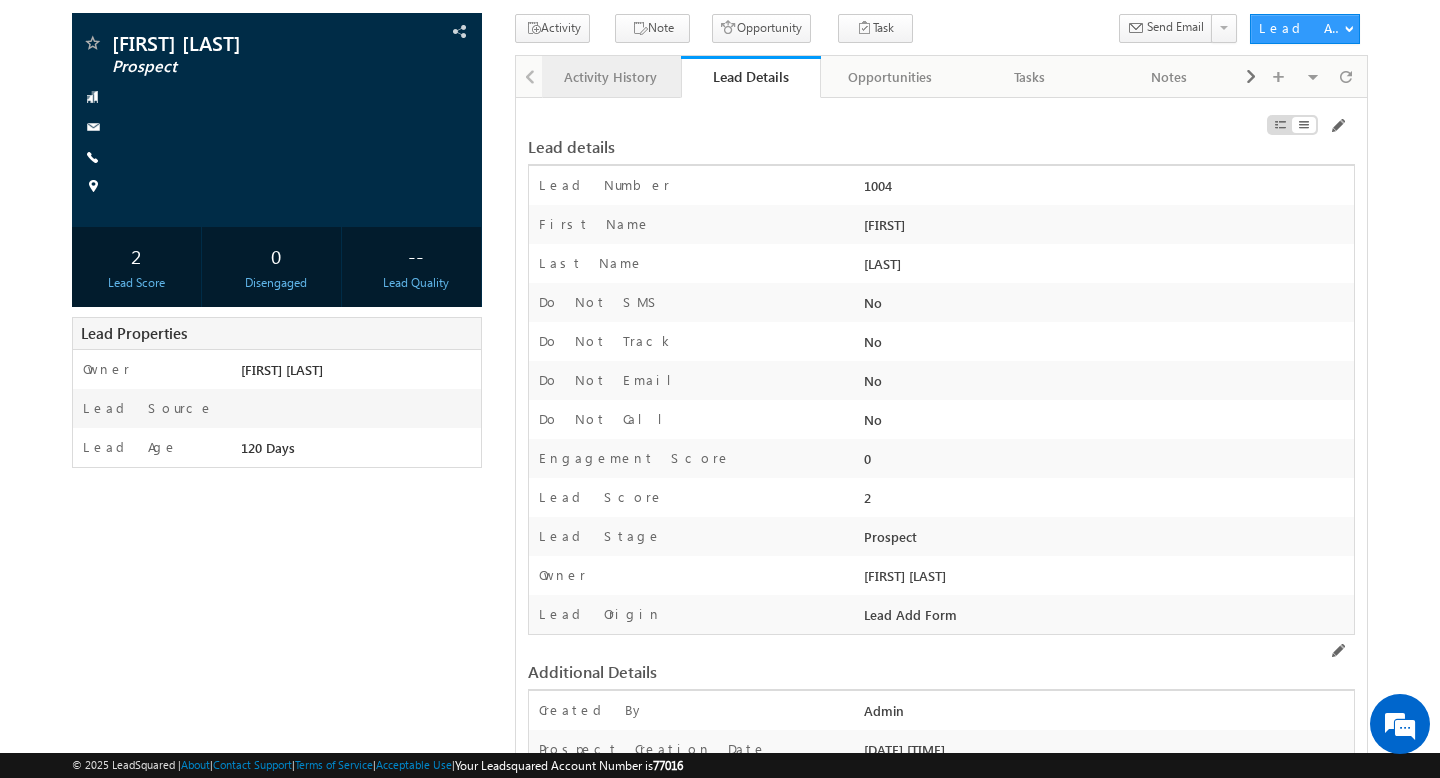 click on "Activity History" at bounding box center (611, 77) 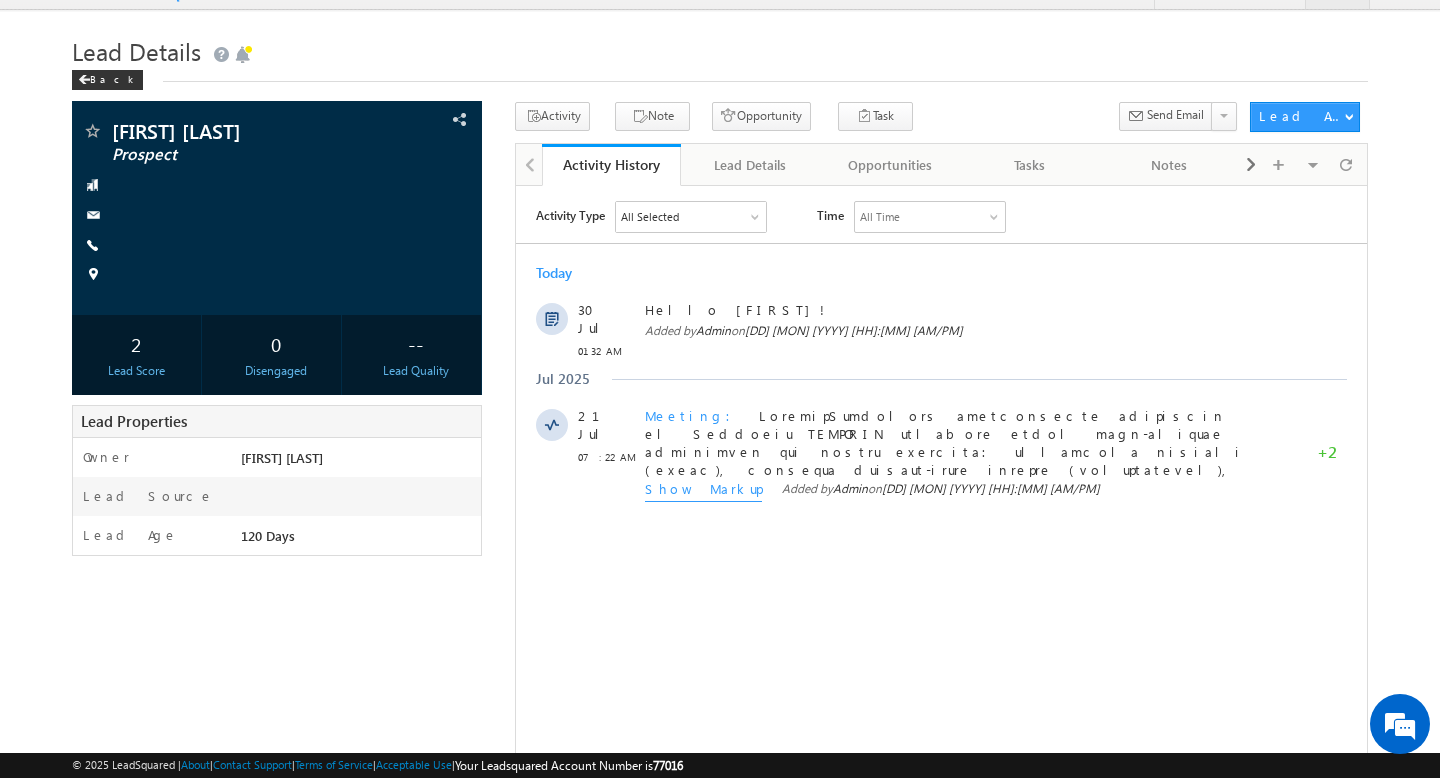 scroll, scrollTop: 35, scrollLeft: 0, axis: vertical 